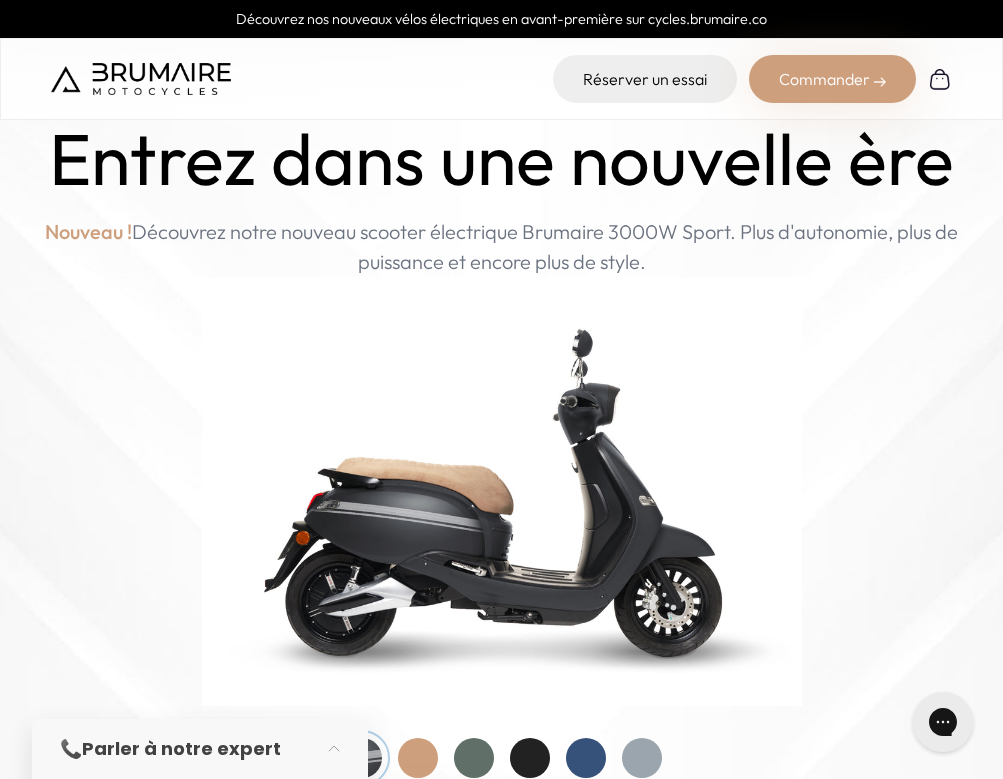 scroll, scrollTop: 48, scrollLeft: 0, axis: vertical 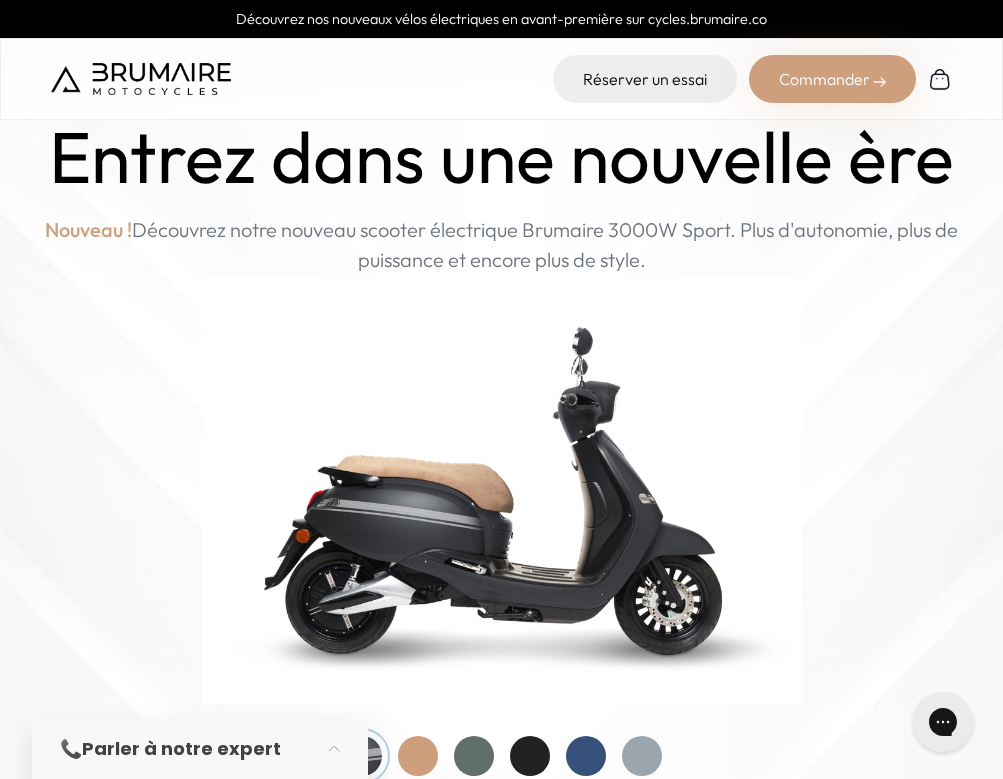 click on "Commander" at bounding box center [832, 79] 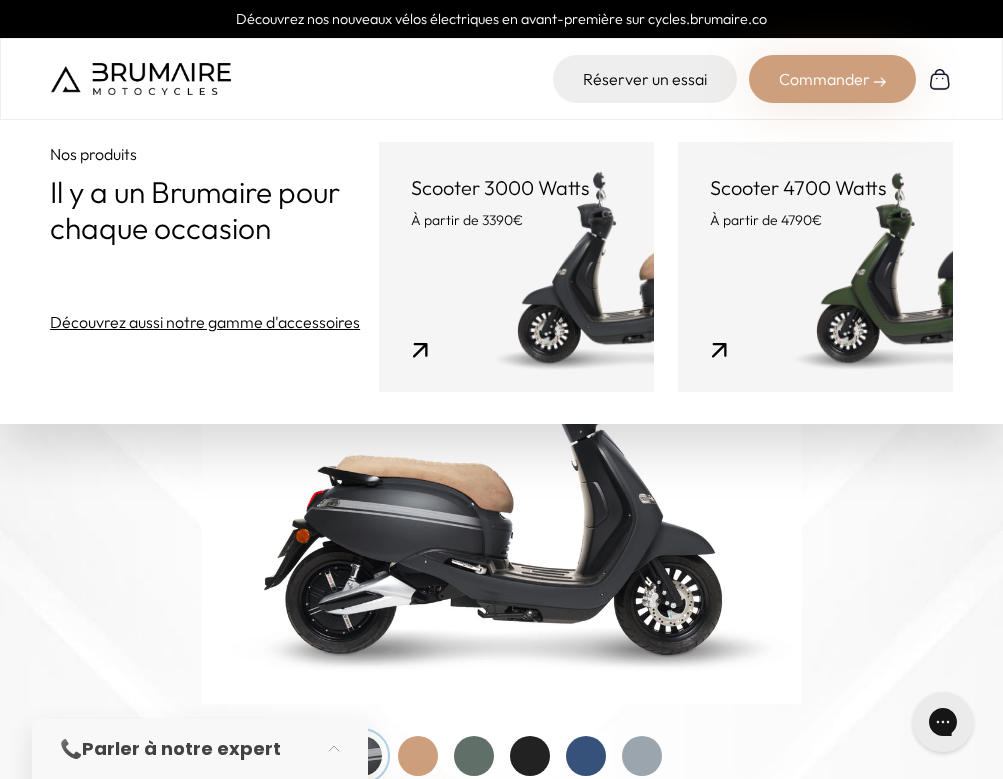 click on "Scooter 4700 Watts
À partir de 4790€" at bounding box center (815, 267) 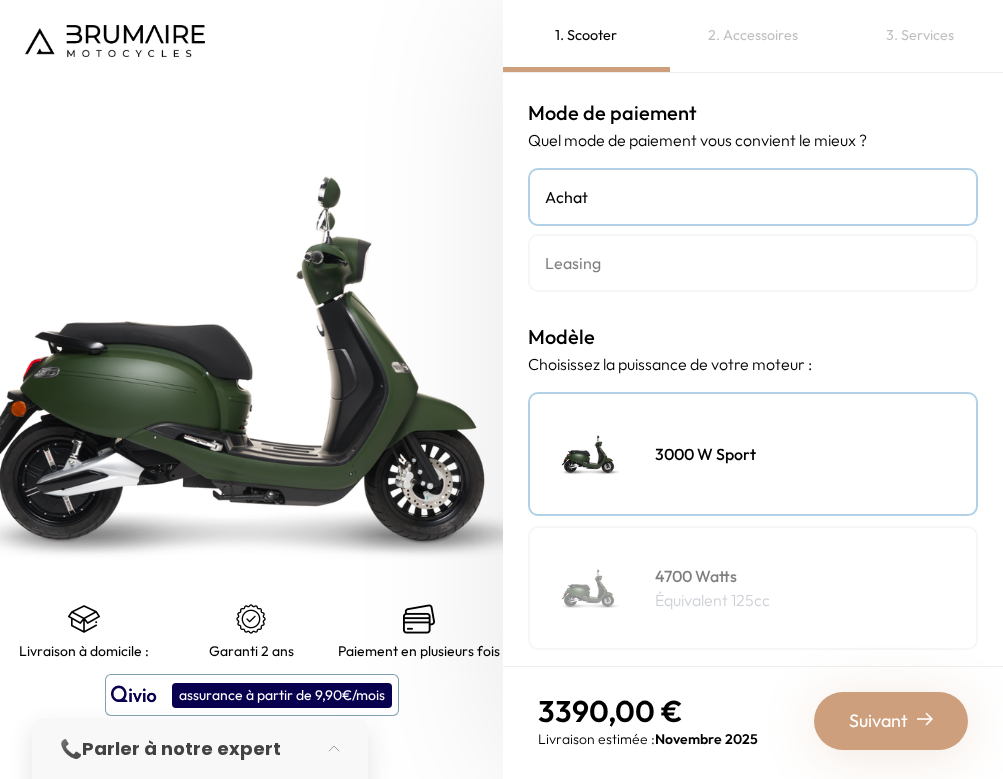 scroll, scrollTop: 0, scrollLeft: 0, axis: both 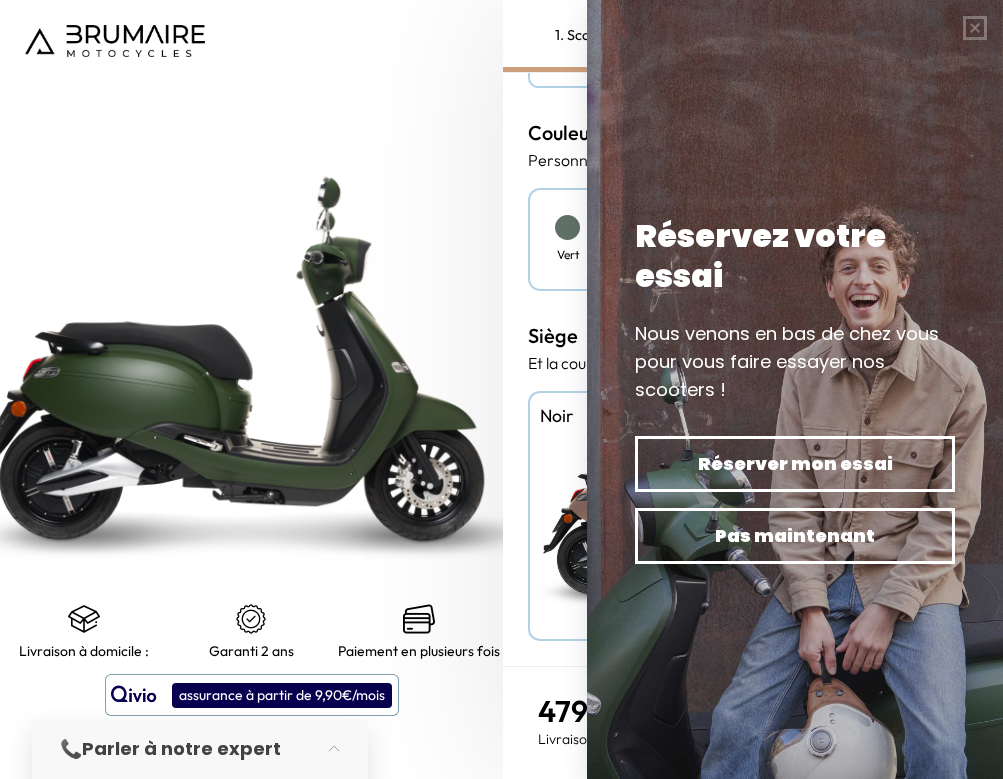 click on "Siège" at bounding box center (753, 336) 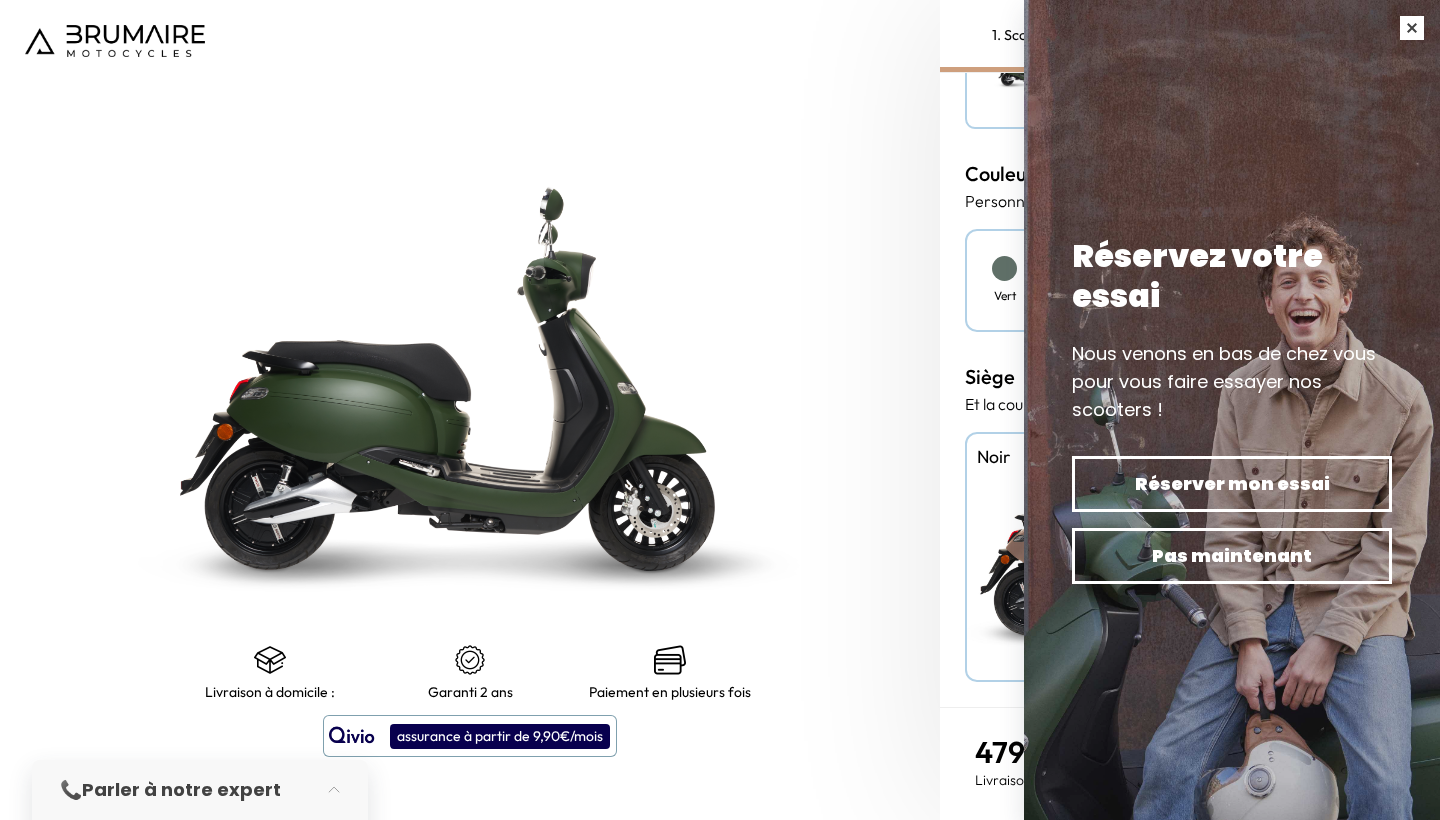 click at bounding box center (1412, 28) 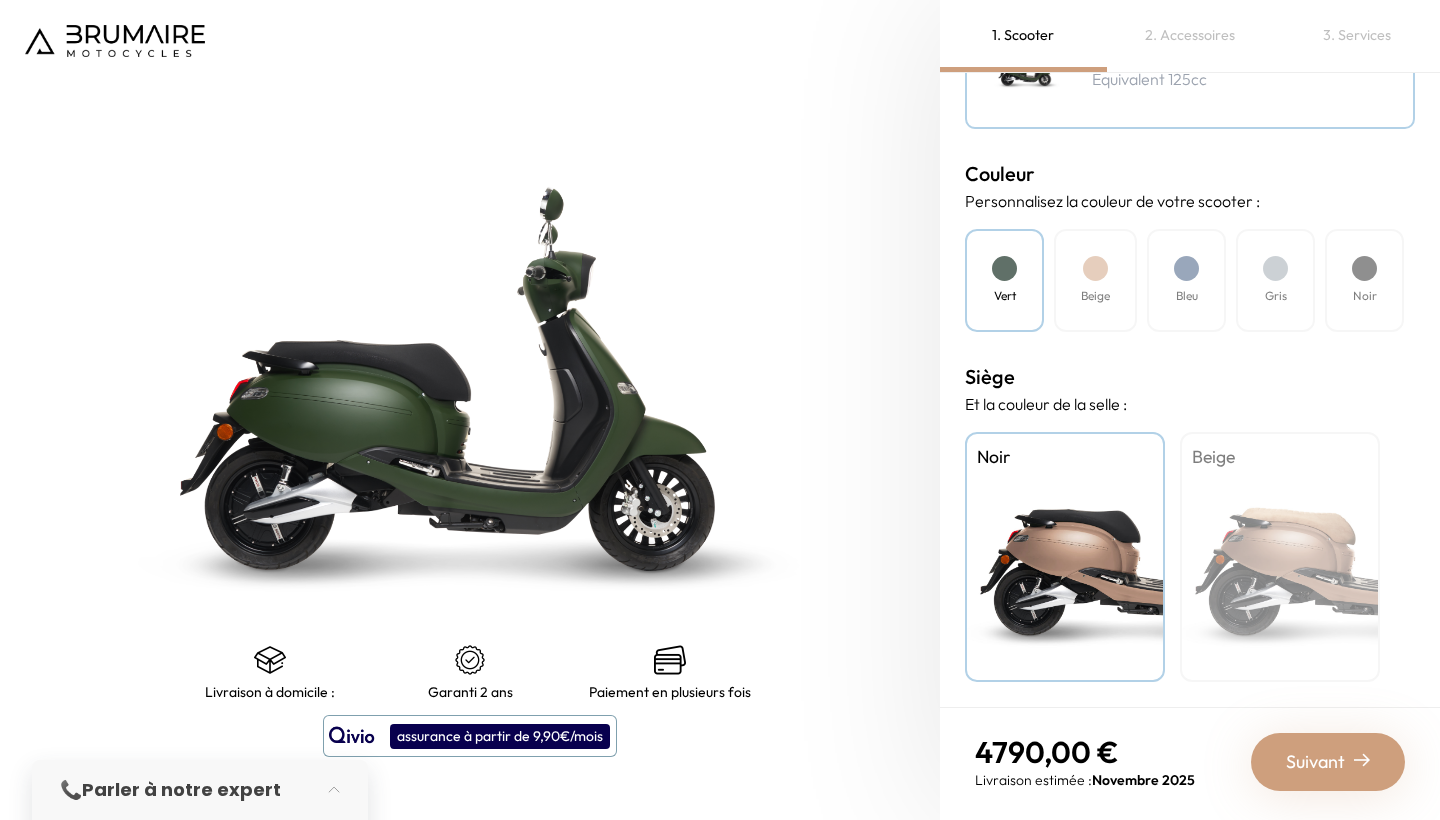 click at bounding box center (1004, 268) 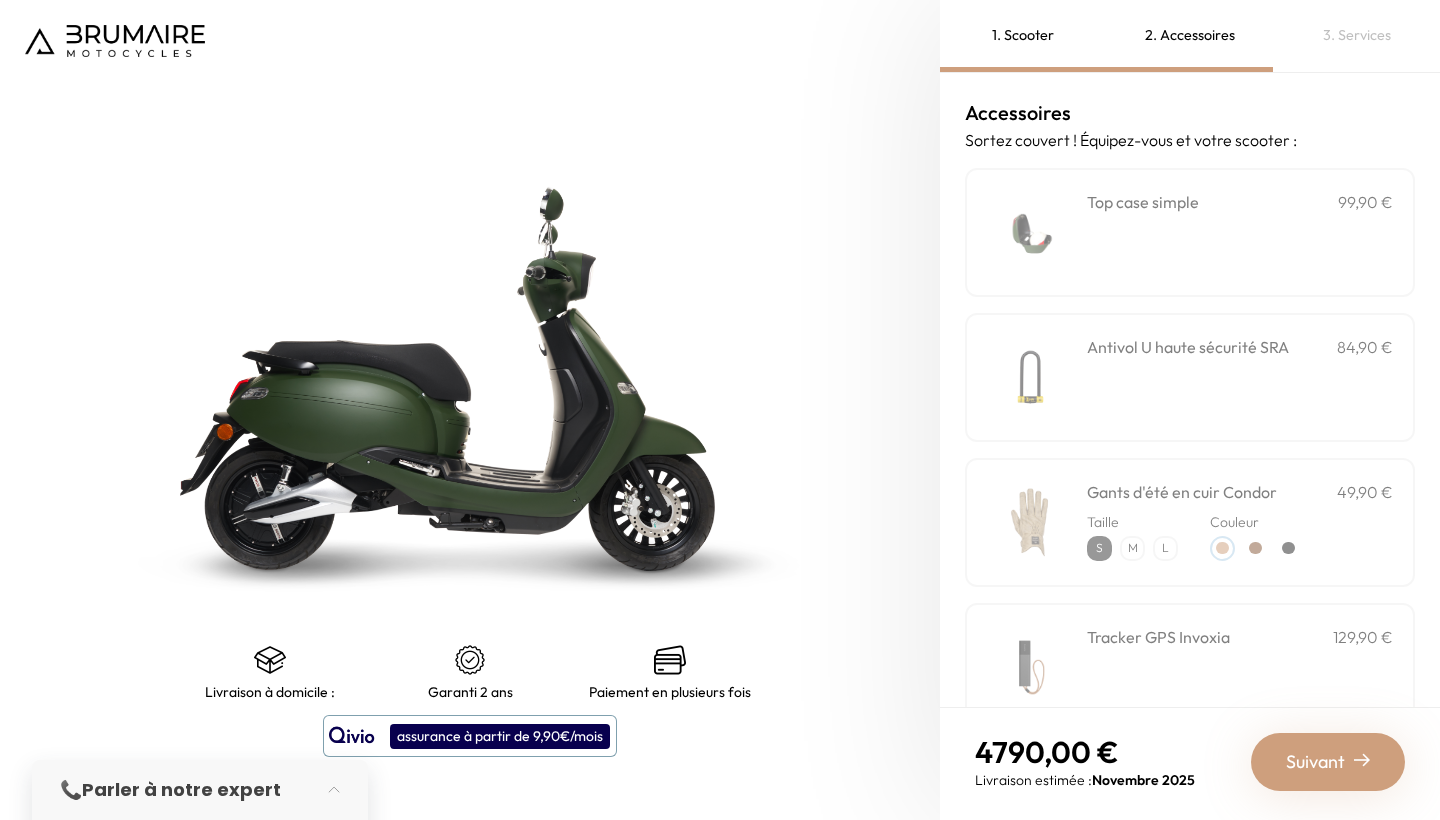 click at bounding box center (1029, 232) 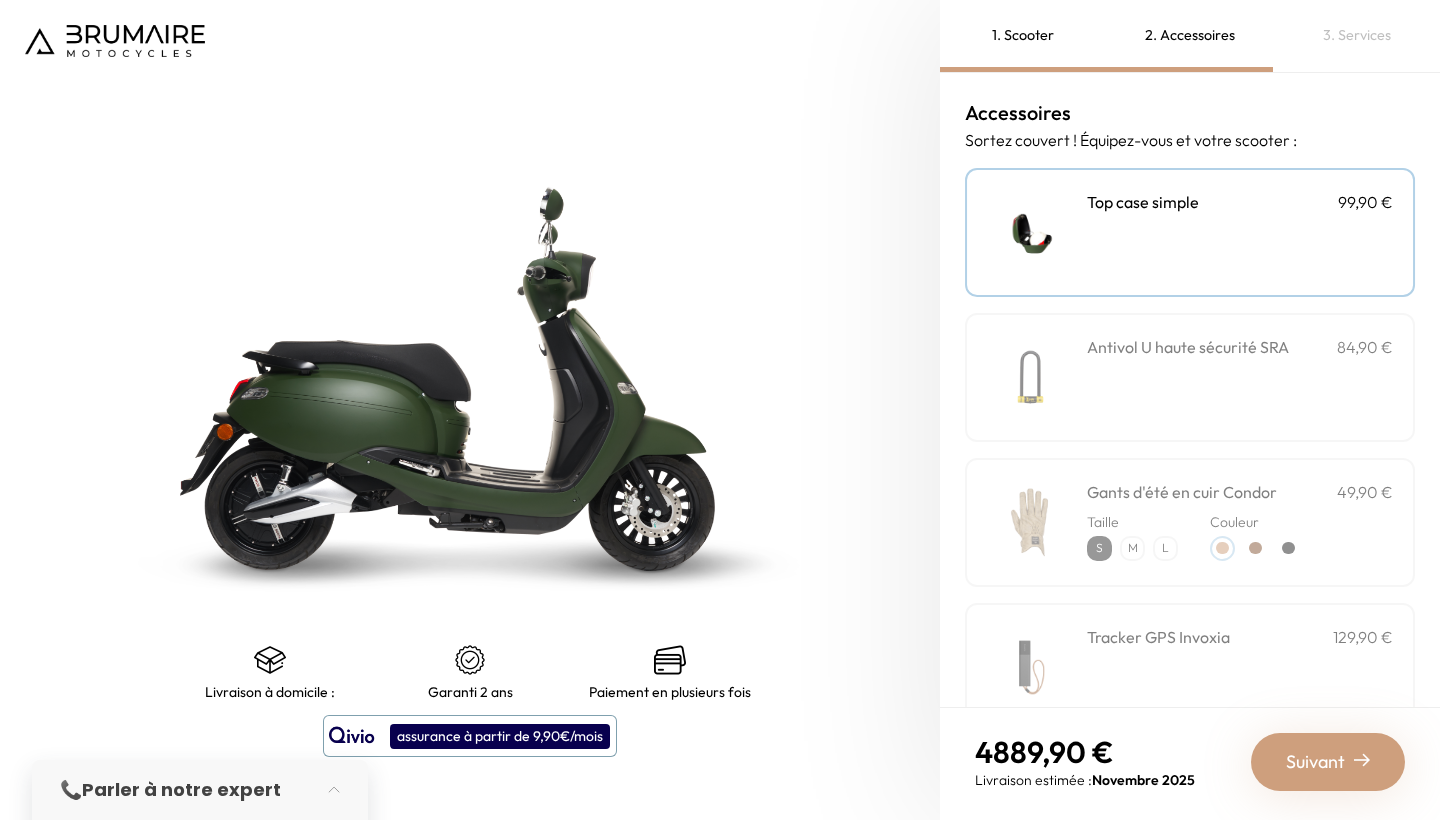 click on "Antivol U haute sécurité SRA" at bounding box center (1188, 347) 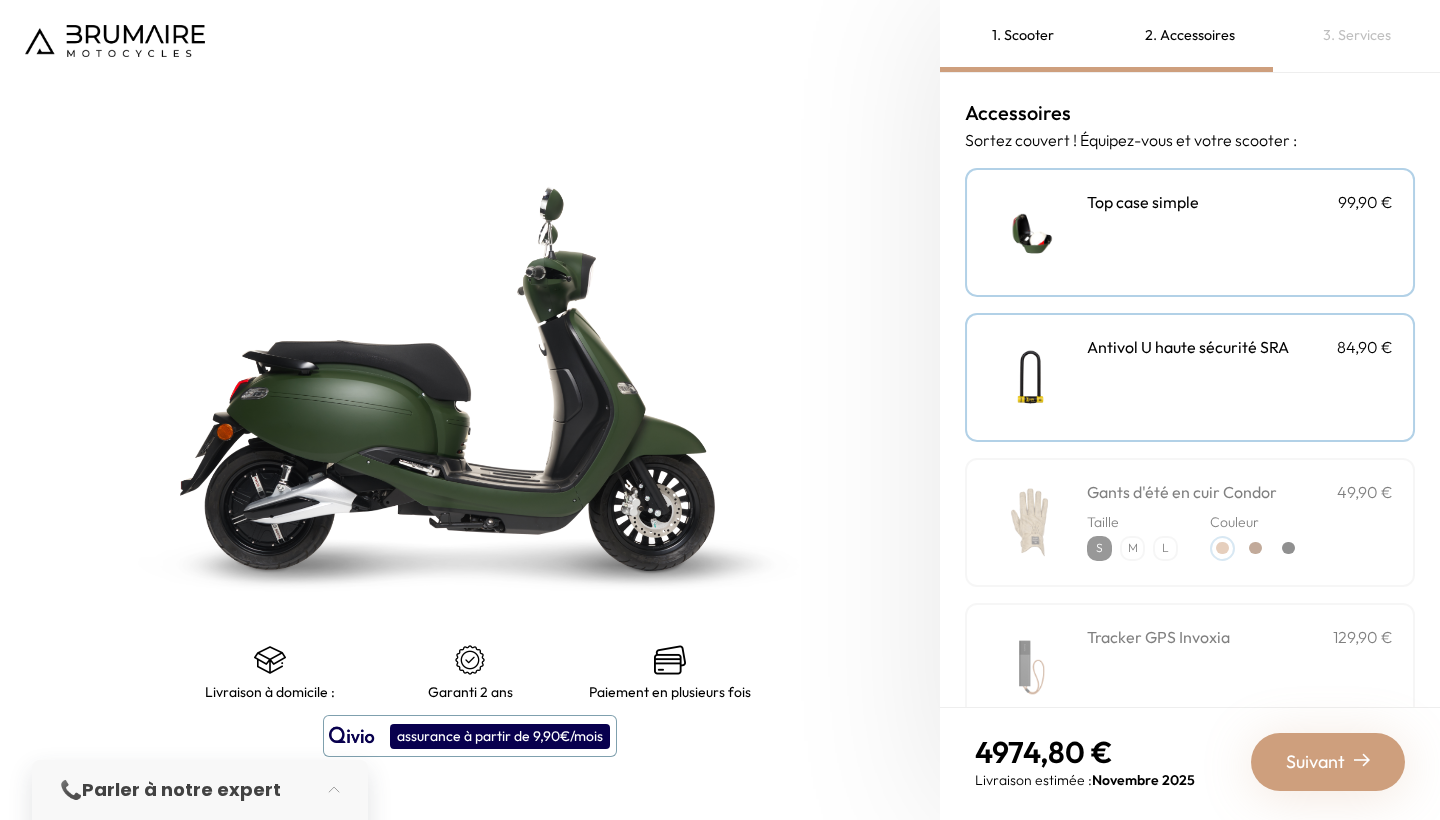 click on "Gants d'été en cuir Condor" at bounding box center [1182, 492] 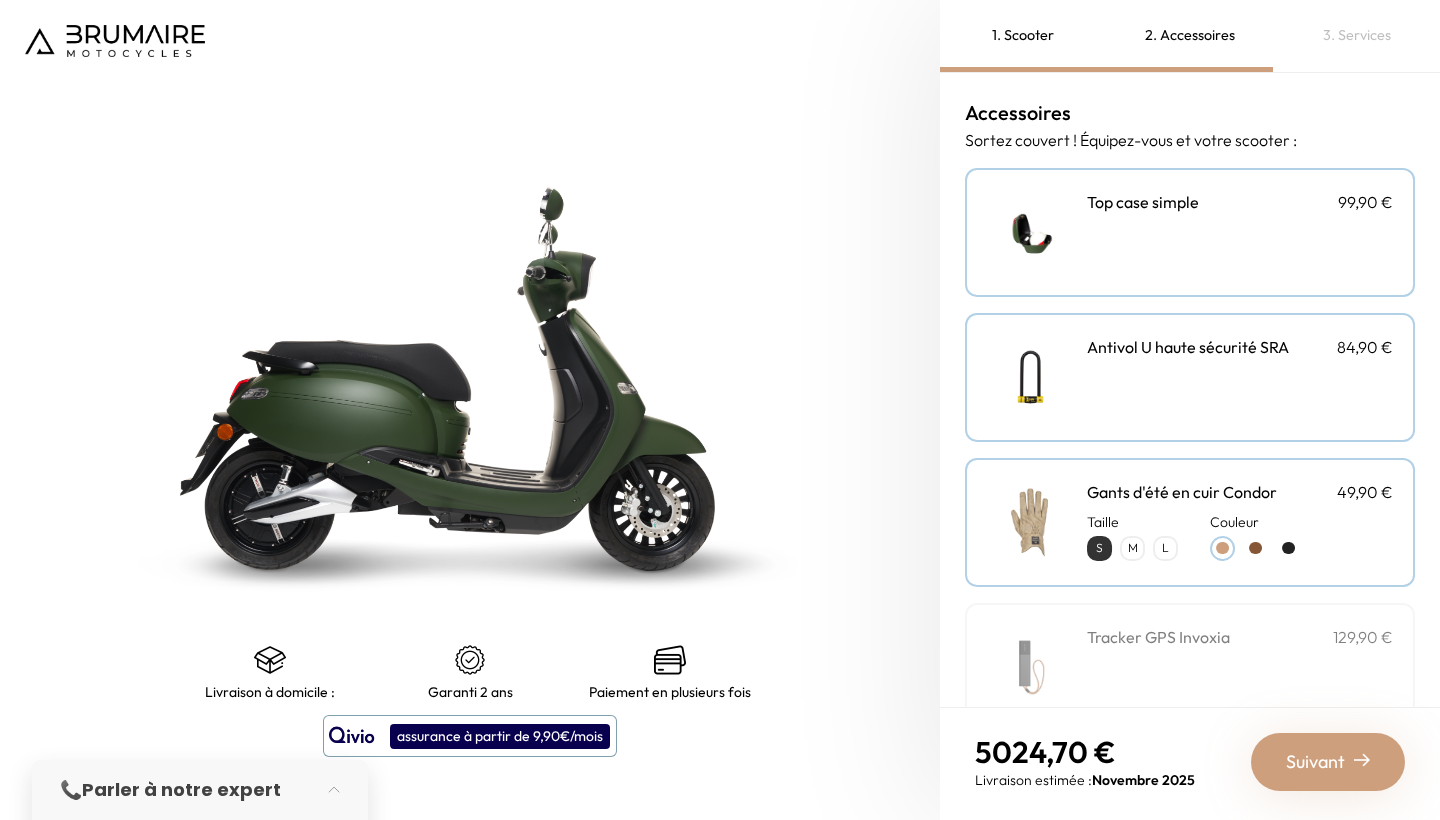 click on "Tracker GPS Invoxia
129,90 €" at bounding box center [1190, 667] 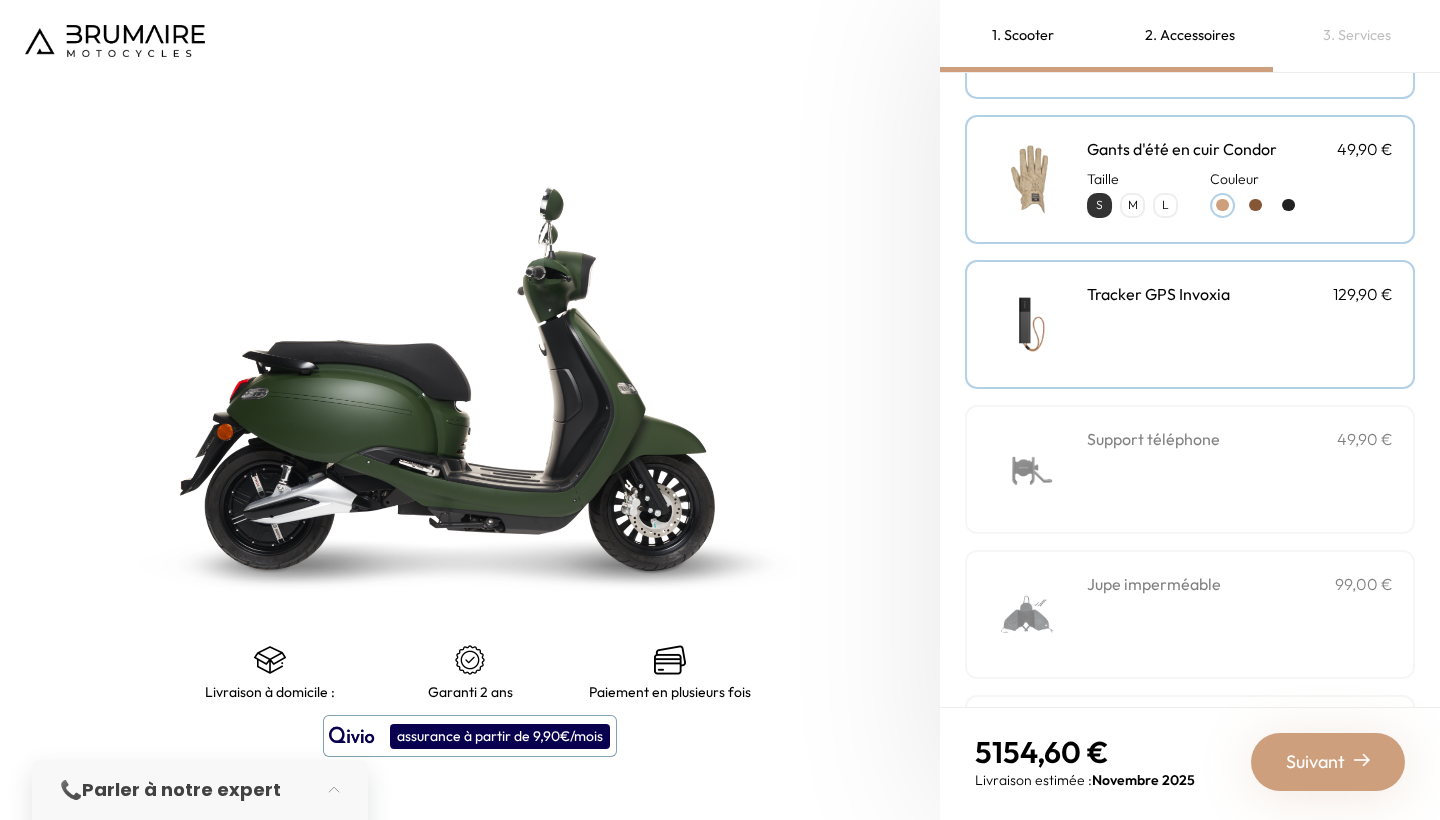 scroll, scrollTop: 420, scrollLeft: 0, axis: vertical 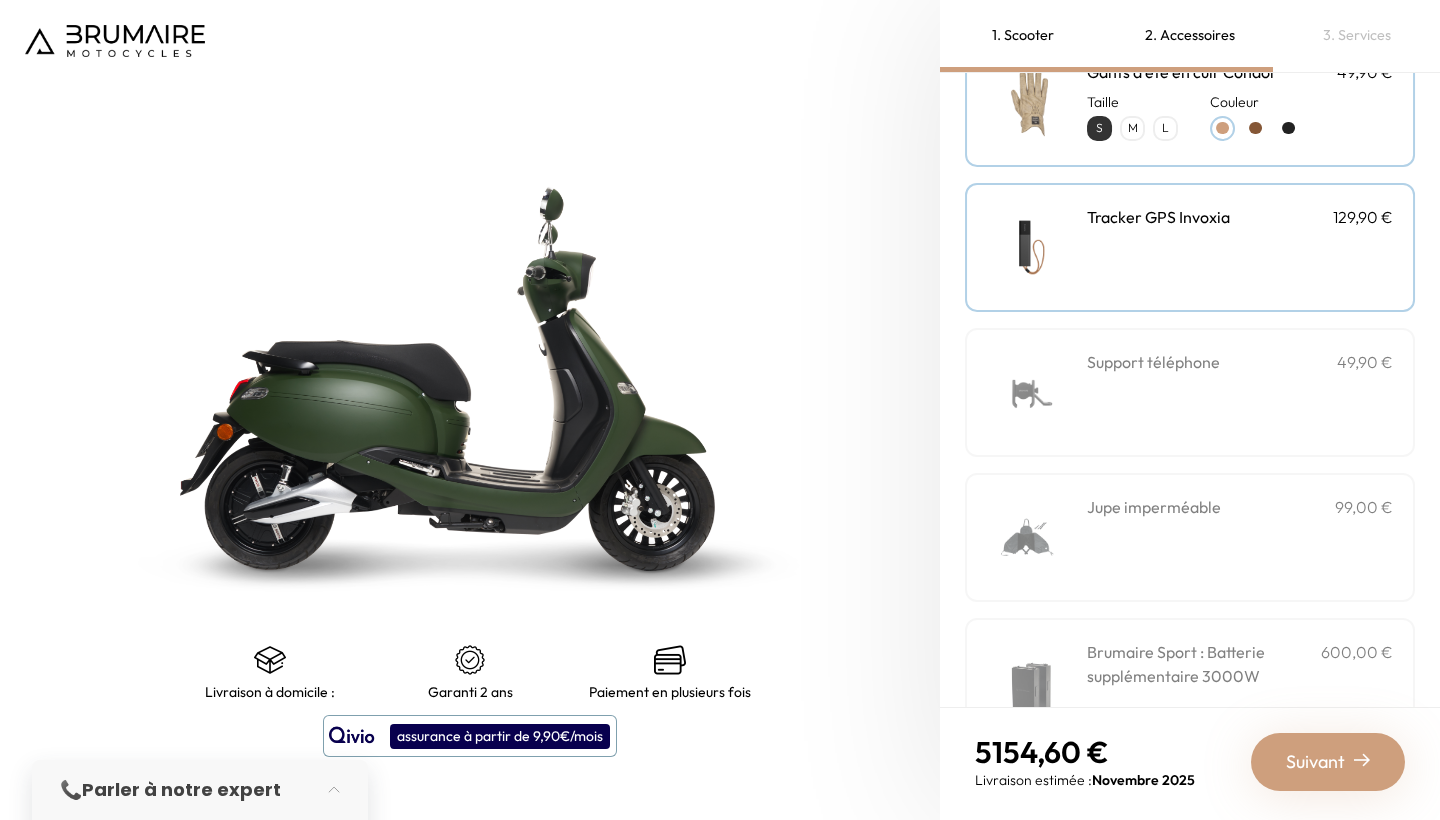 click on "Support téléphone
49,90 €" at bounding box center (1240, 392) 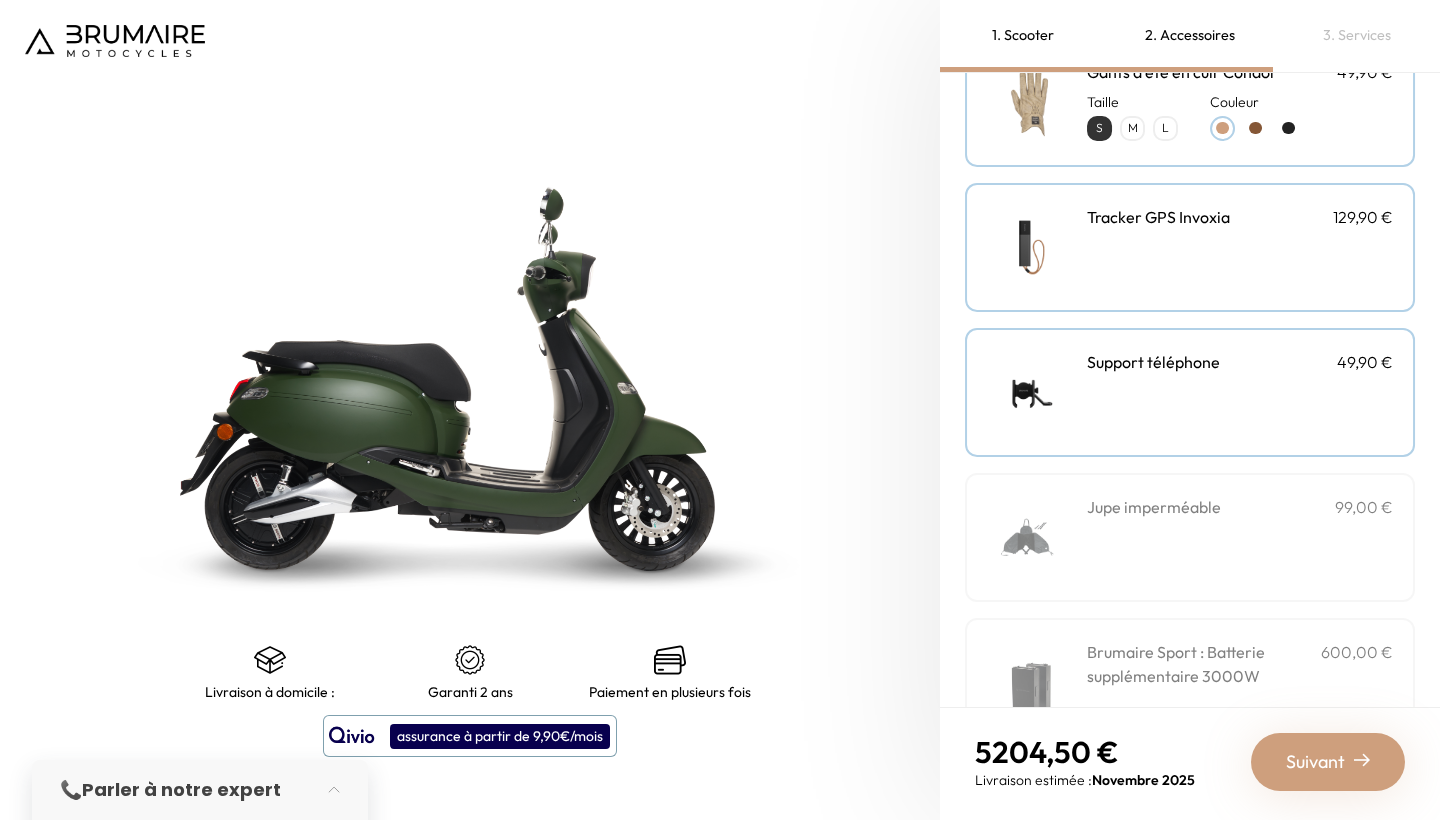 click on "Jupe imperméable
99,00 €" at bounding box center (1240, 537) 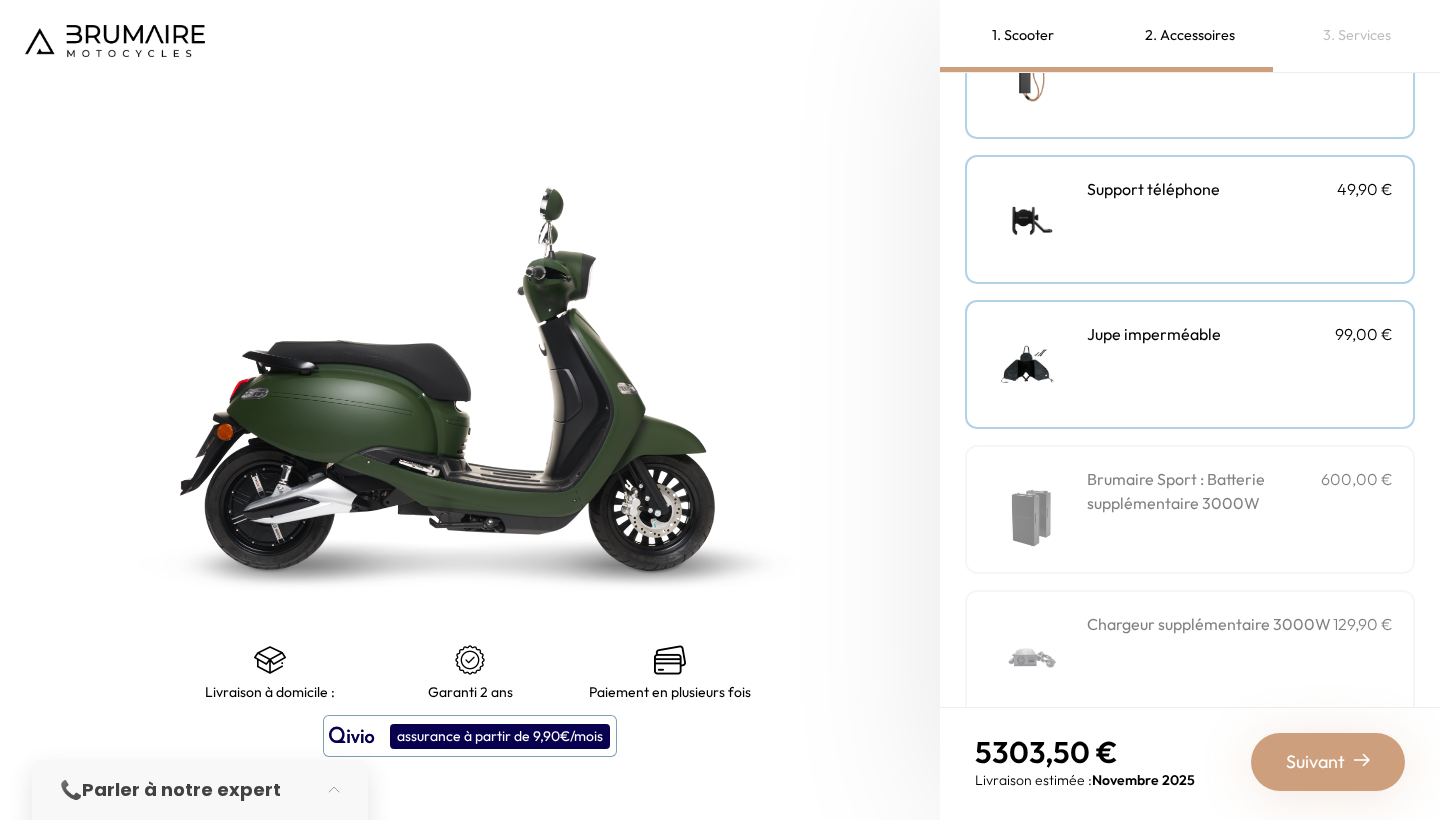 scroll, scrollTop: 621, scrollLeft: 0, axis: vertical 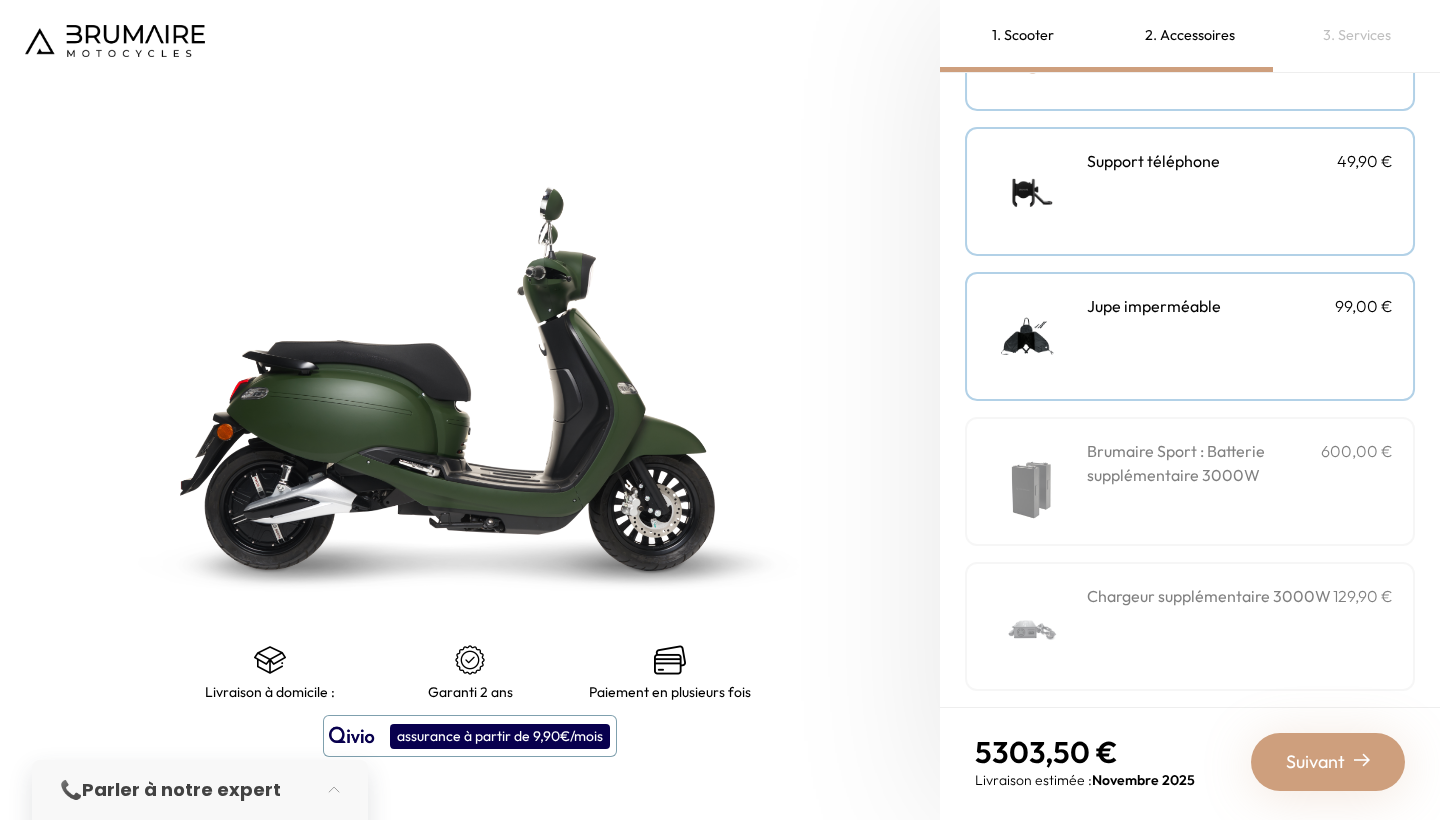 click on "Brumaire Sport : Batterie supplémentaire 3000W" at bounding box center [1204, 463] 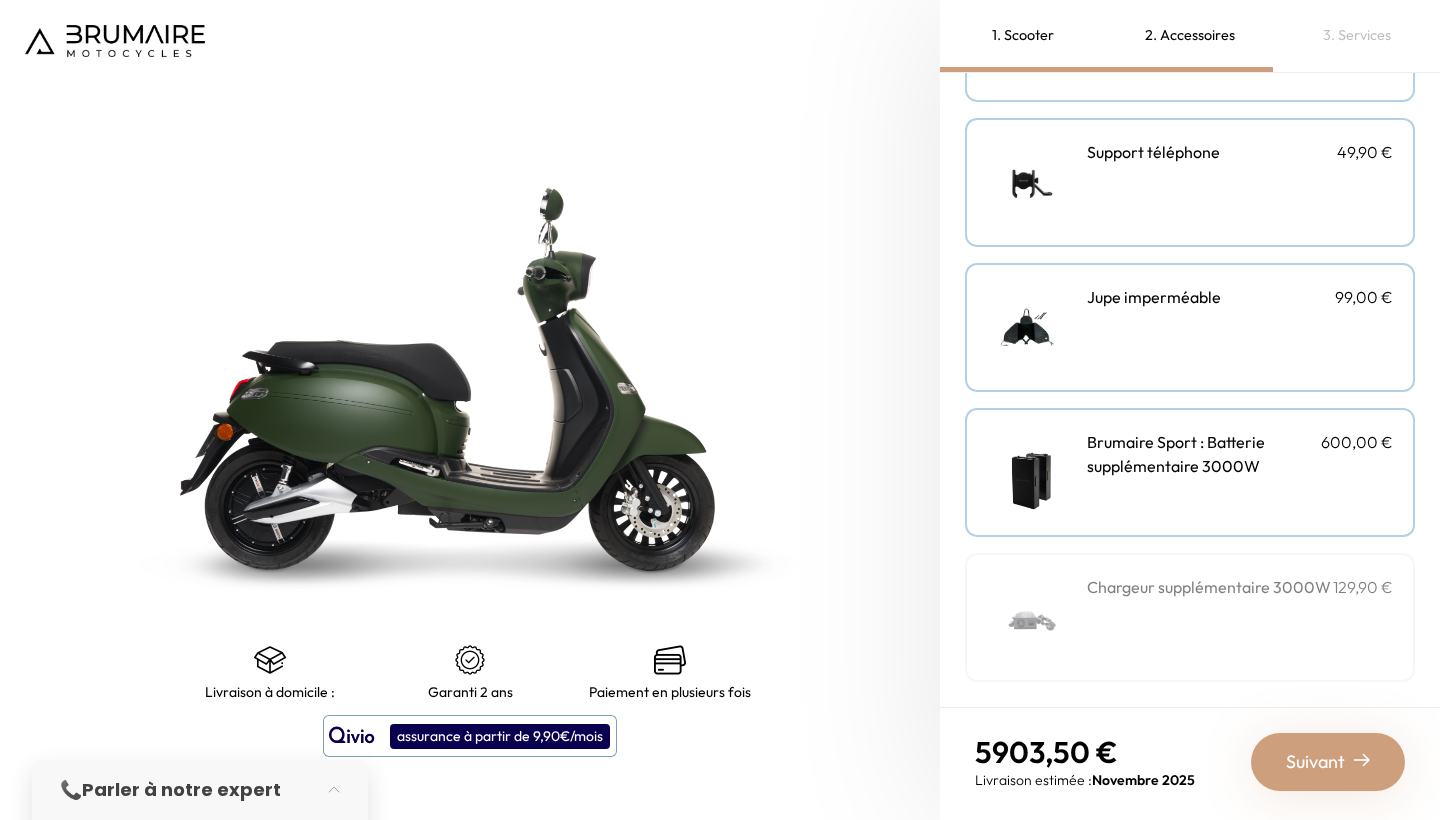 scroll, scrollTop: 630, scrollLeft: 0, axis: vertical 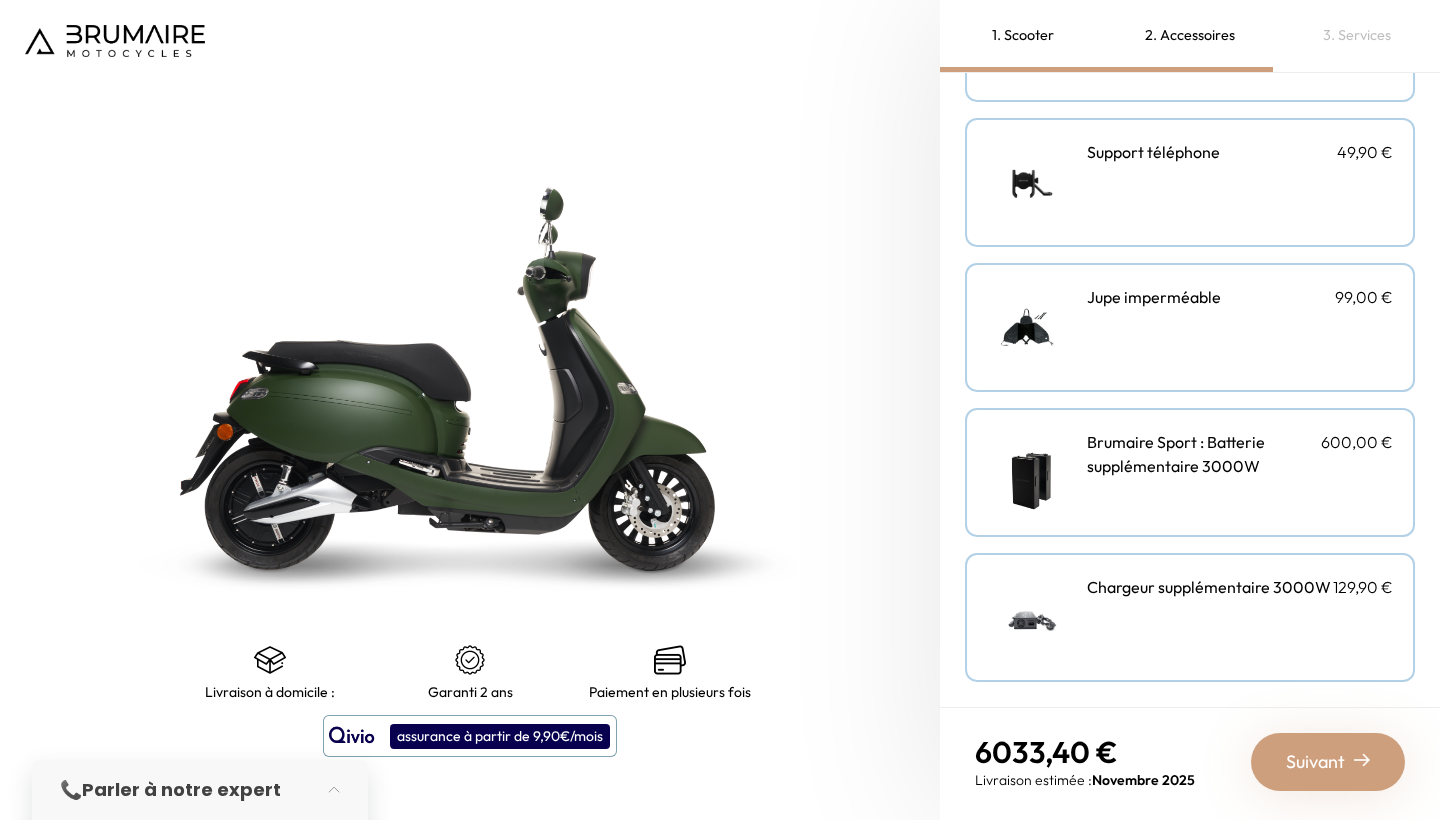 click on "Suivant" at bounding box center [1315, 762] 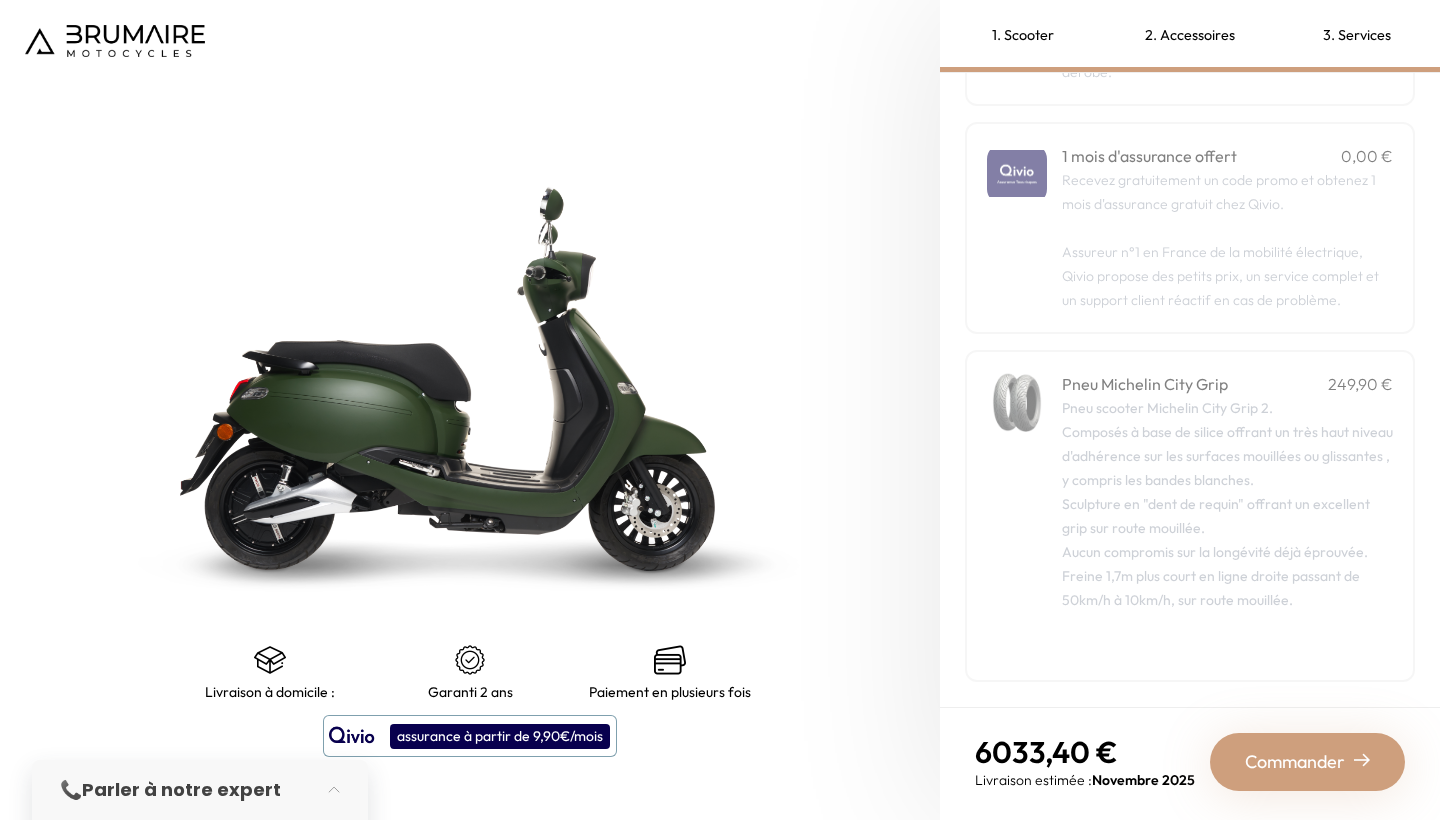 scroll, scrollTop: 298, scrollLeft: 0, axis: vertical 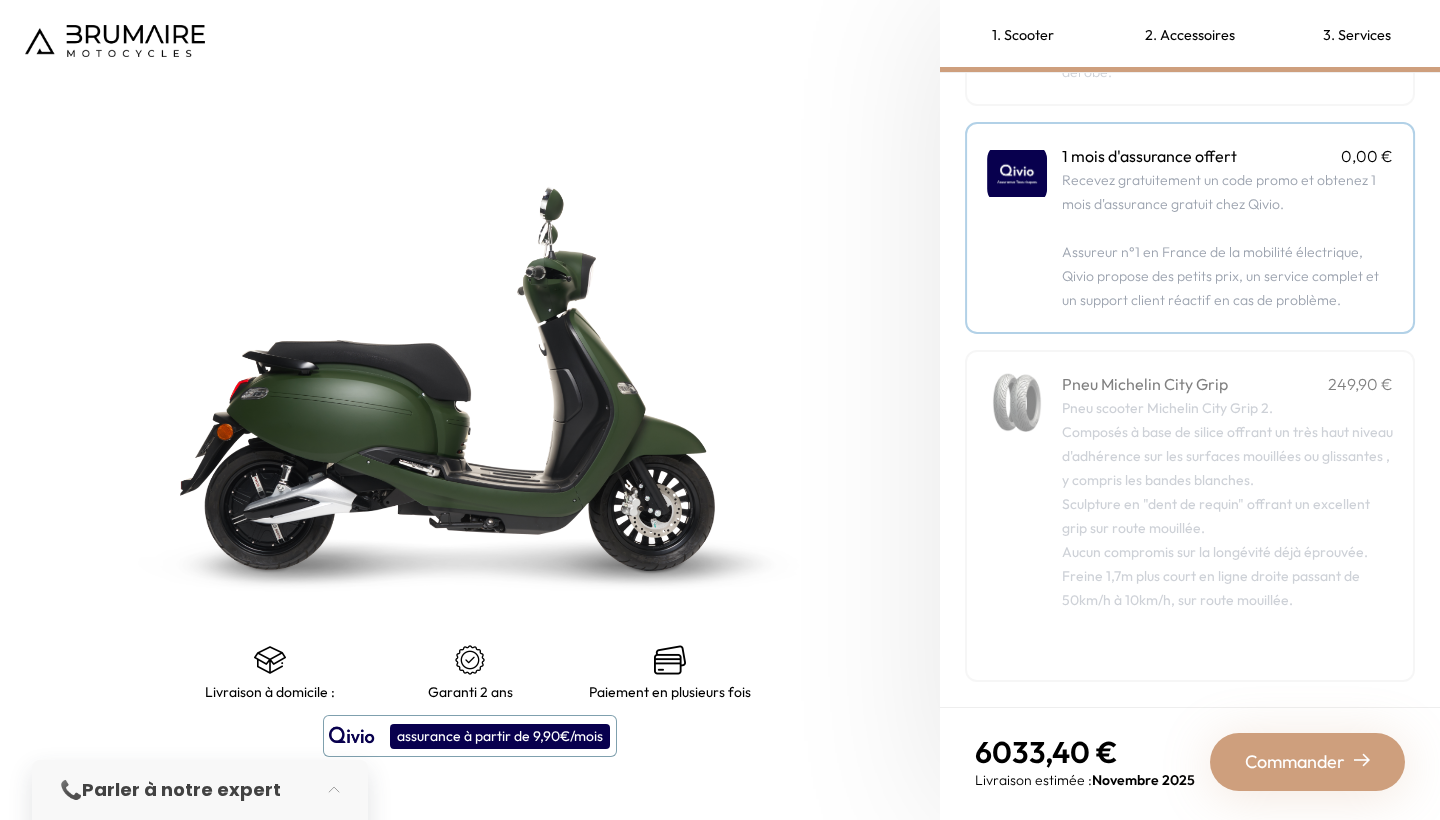 click on "6033,40 €
Livraison estimée :
Novembre 2025
Commander" at bounding box center (1190, 761) 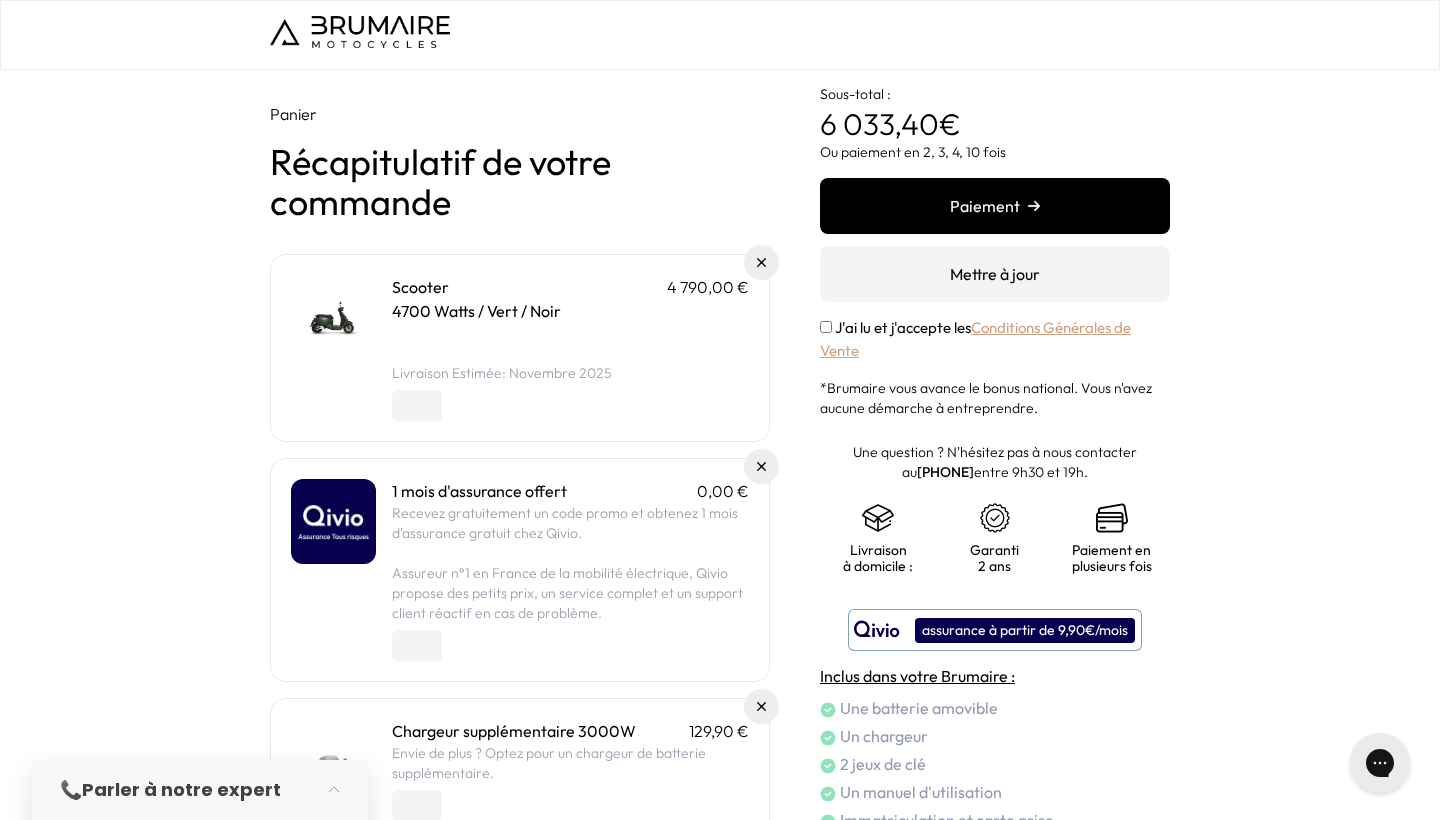 scroll, scrollTop: 0, scrollLeft: 0, axis: both 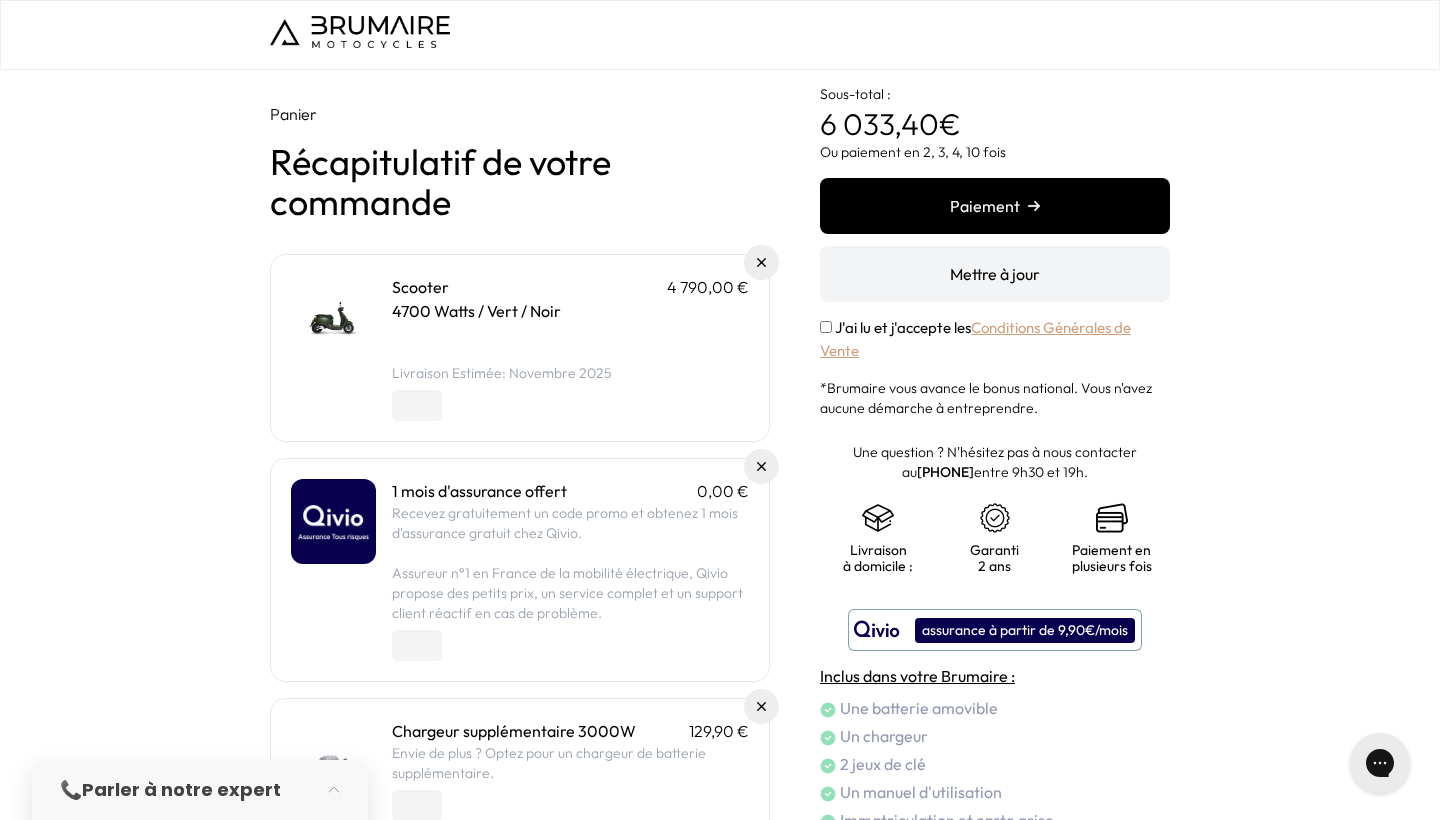 drag, startPoint x: 924, startPoint y: 198, endPoint x: 849, endPoint y: 335, distance: 156.18579 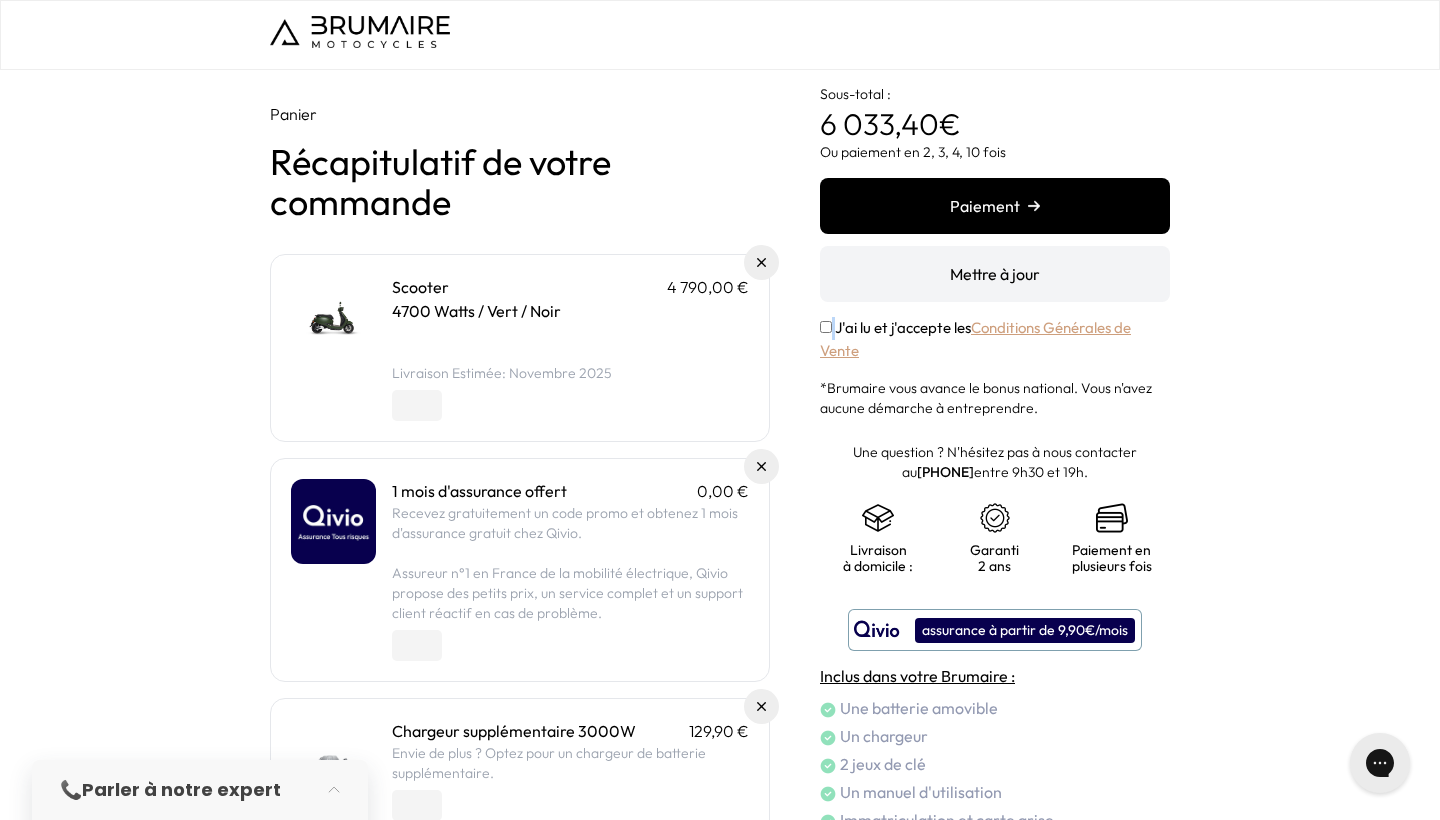 click on "J'ai lu et j'accepte les
Conditions Générales de Vente" at bounding box center (995, 339) 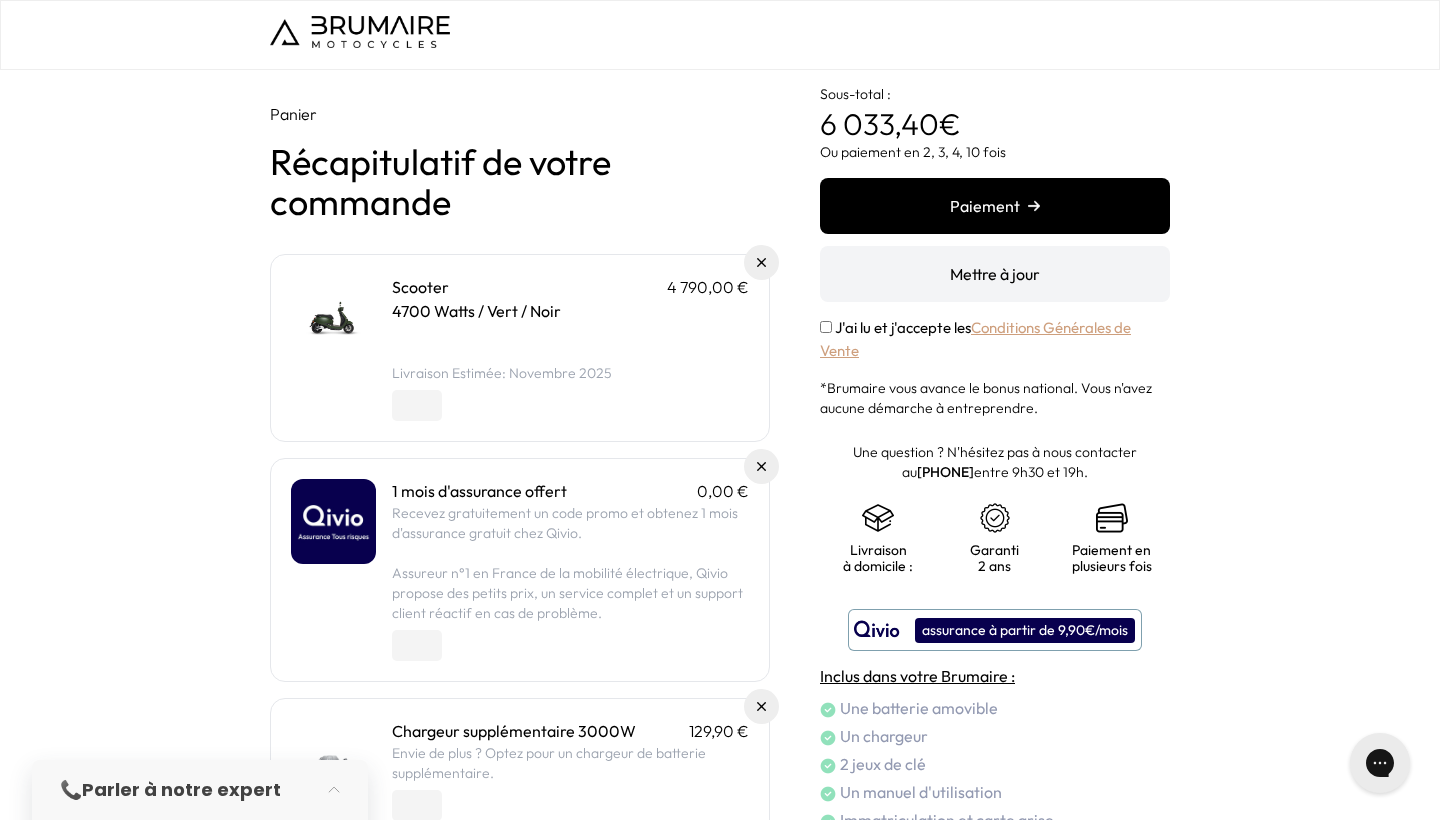 click on "J'ai lu et j'accepte les
Conditions Générales de Vente" at bounding box center [995, 339] 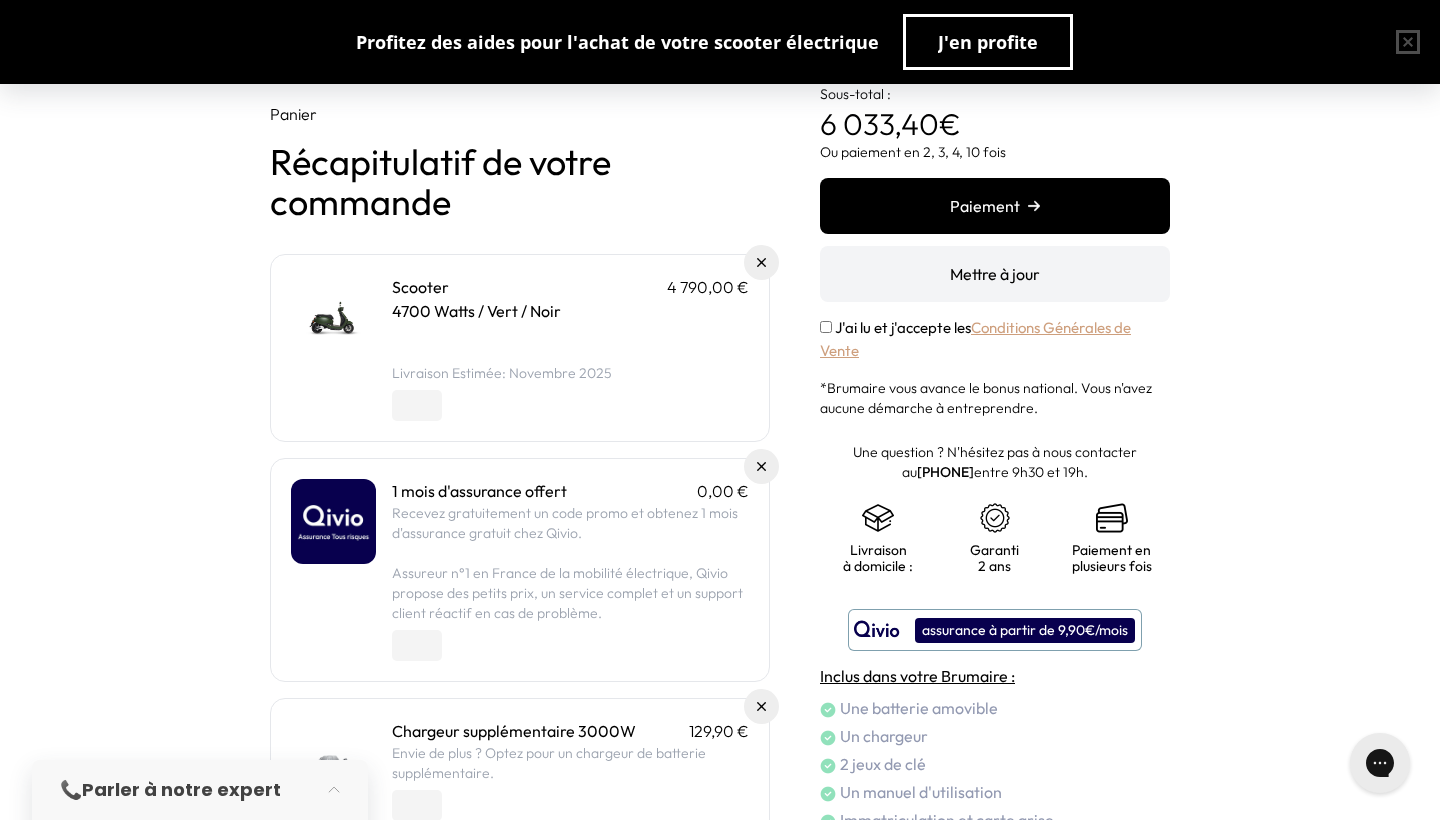 scroll, scrollTop: 0, scrollLeft: 0, axis: both 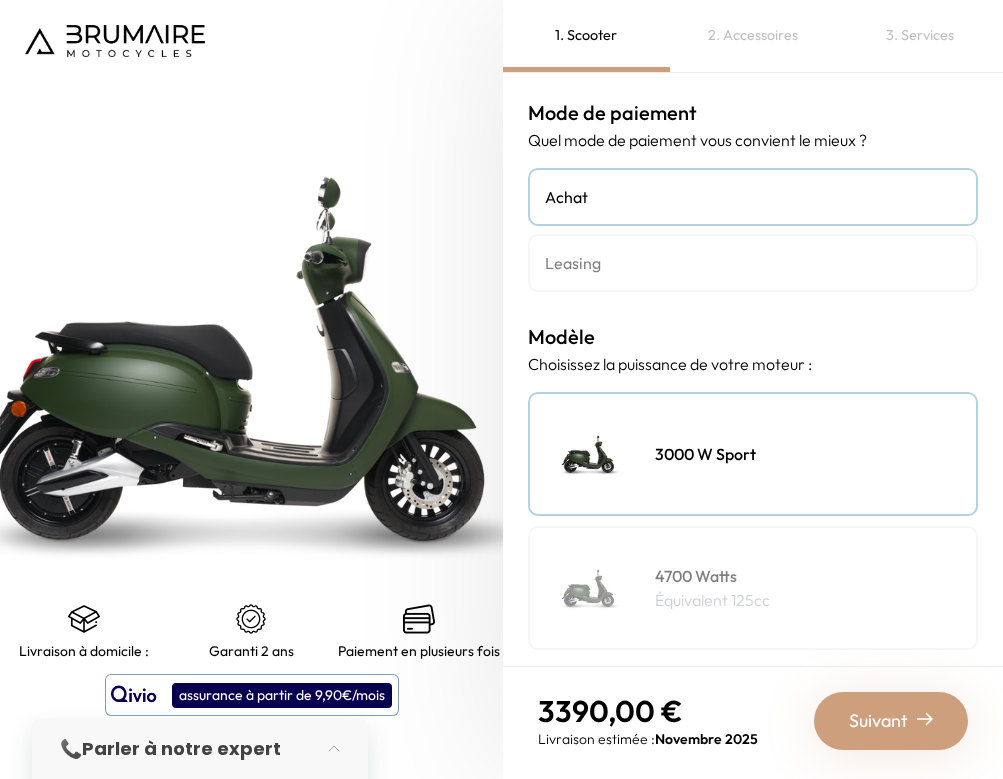 click on "2. Accessoires" at bounding box center (753, 36) 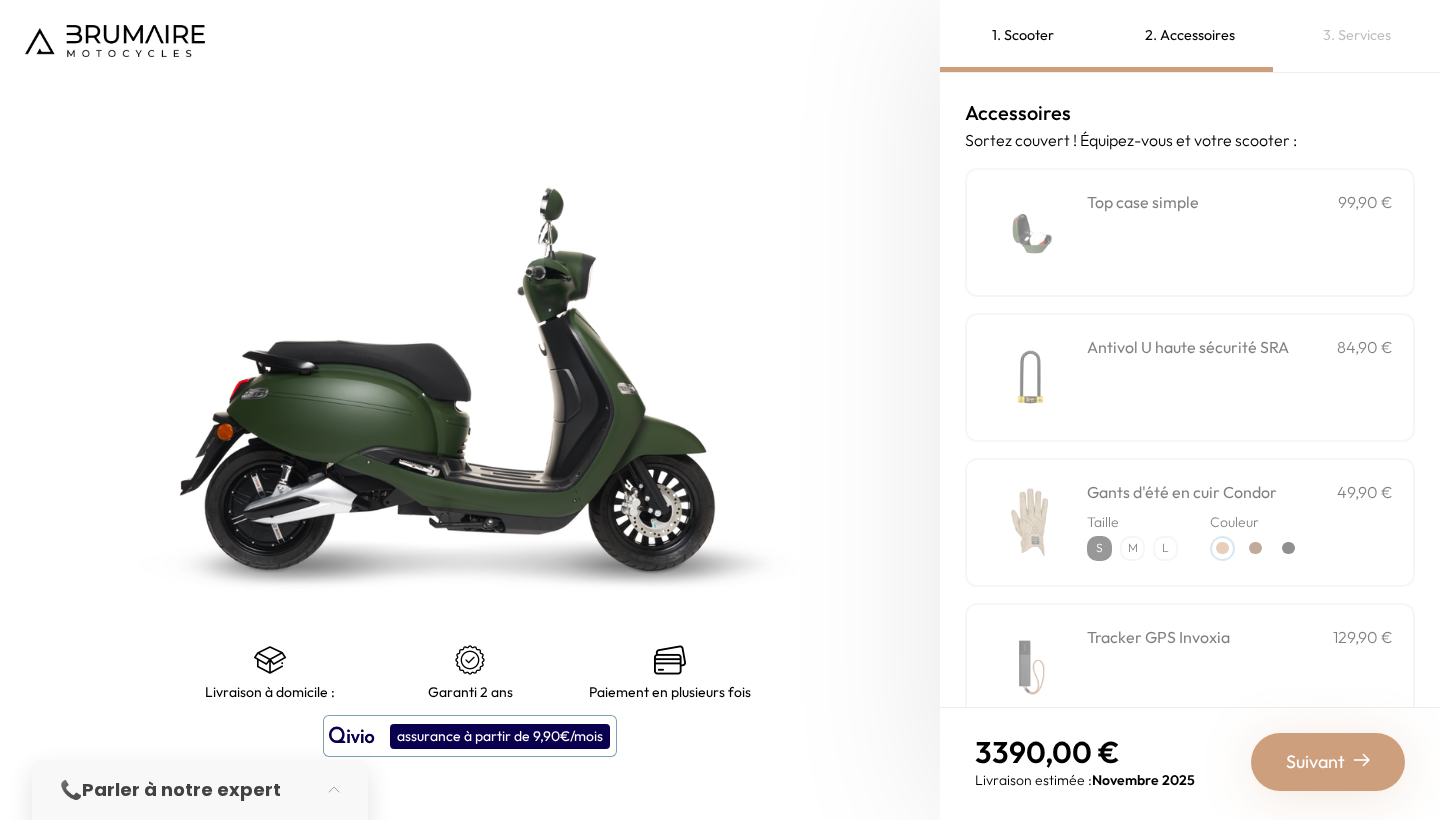 scroll, scrollTop: 0, scrollLeft: 0, axis: both 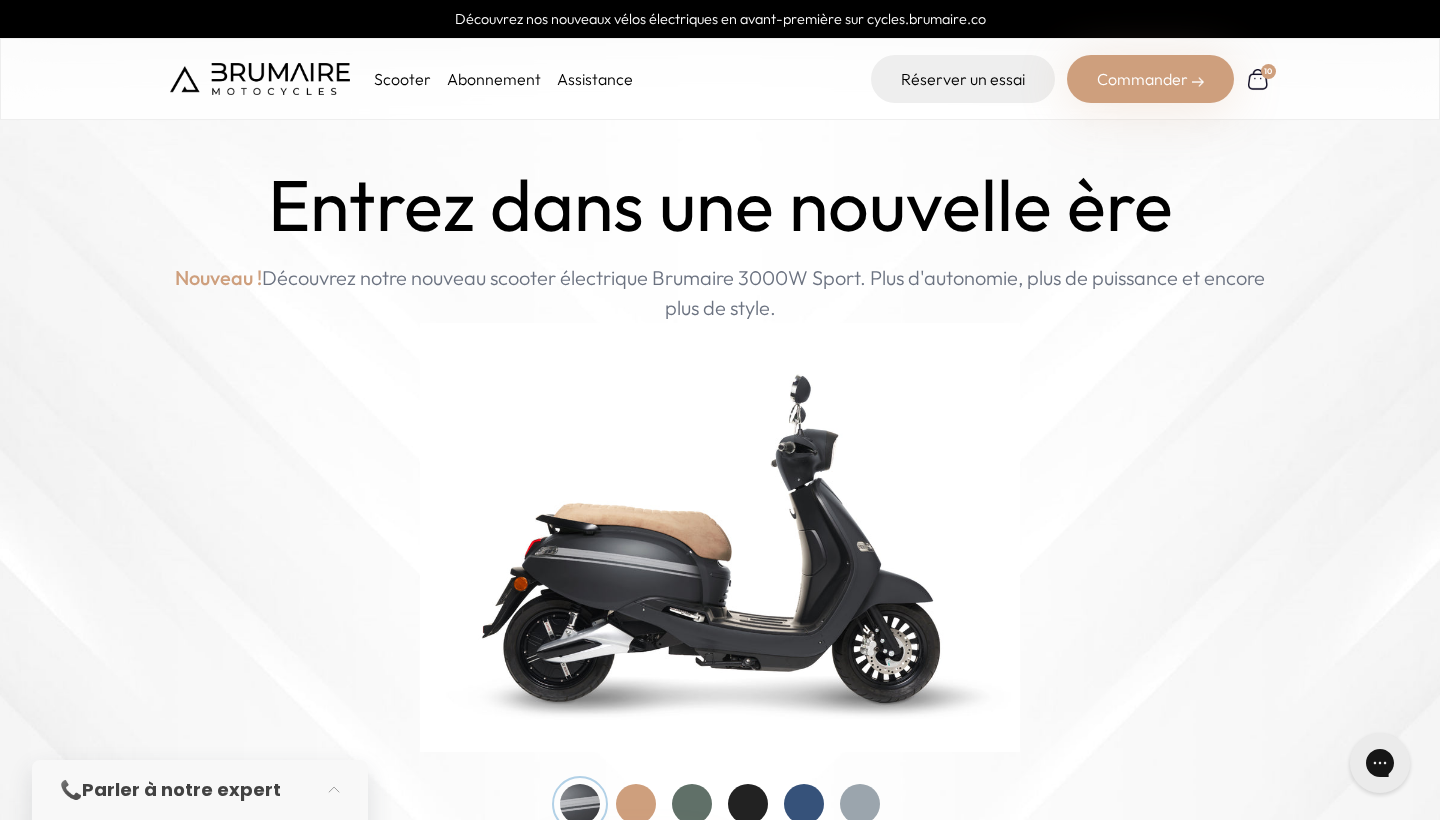 click on "Scooter
Abonnement
Assistance
Réserver un essai
Commander
10" at bounding box center [720, 79] 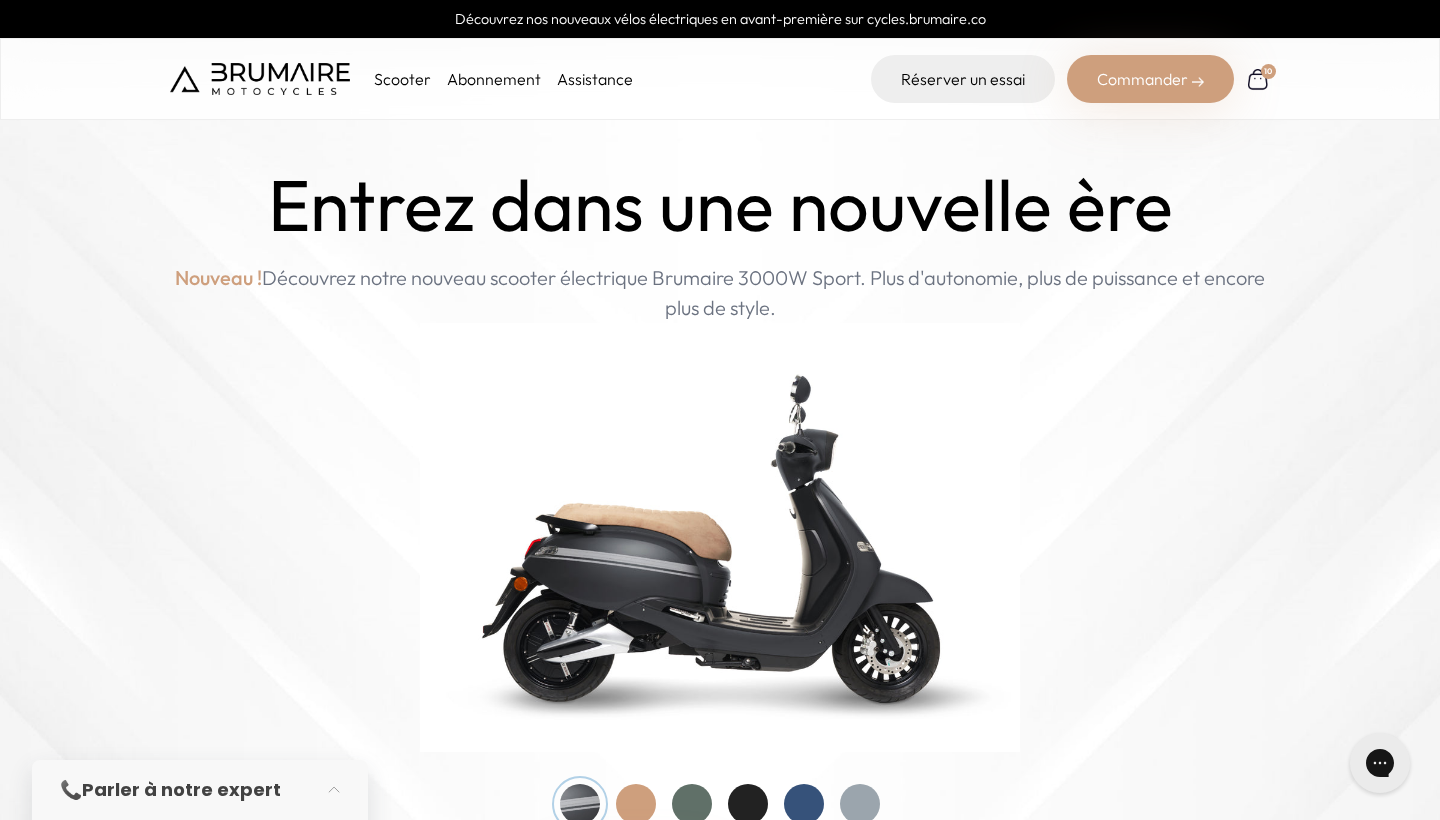 click on "Scooter" at bounding box center (402, 79) 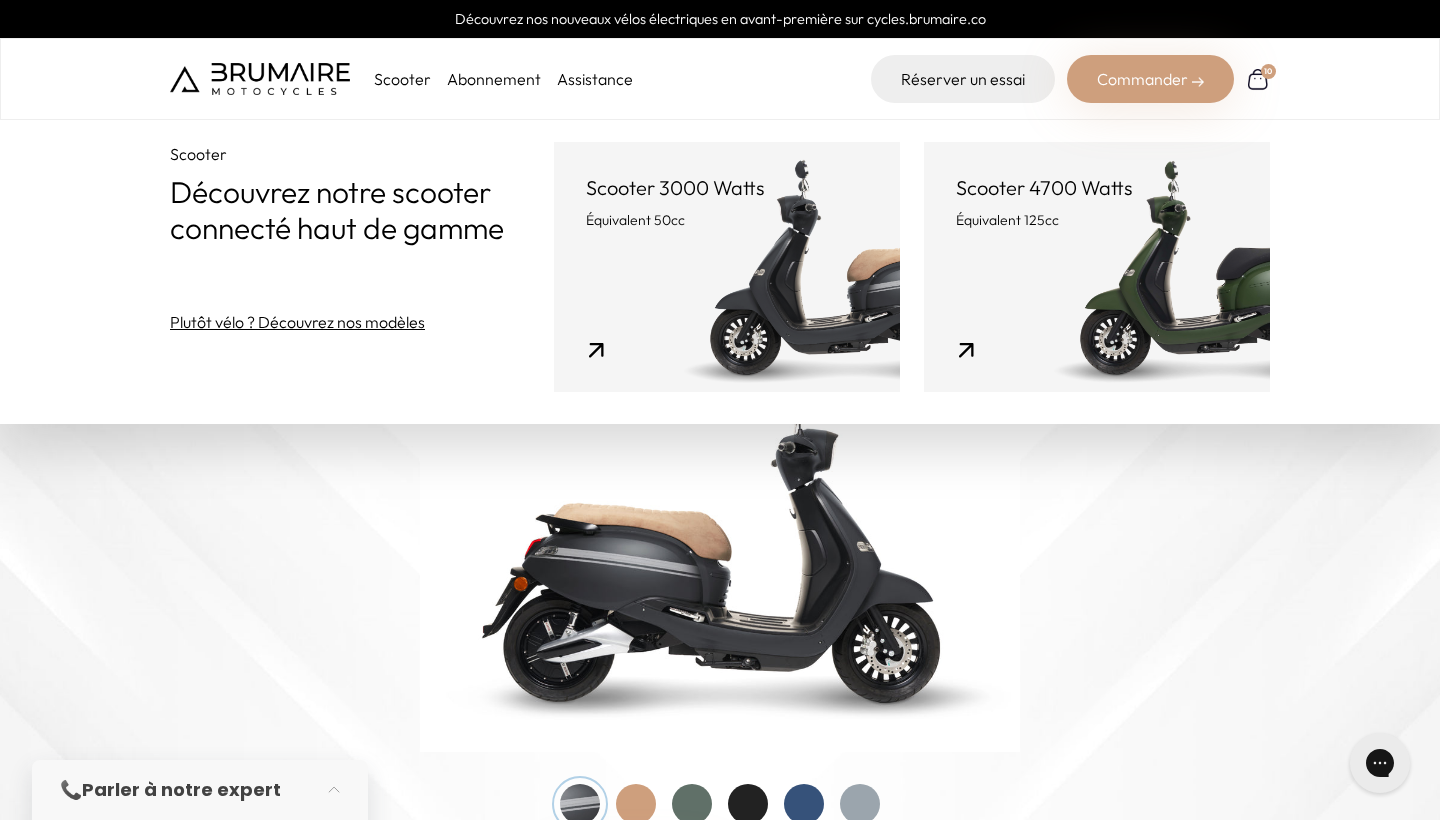 click on "Scooter 4700 Watts
Équivalent 125cc" at bounding box center (1097, 267) 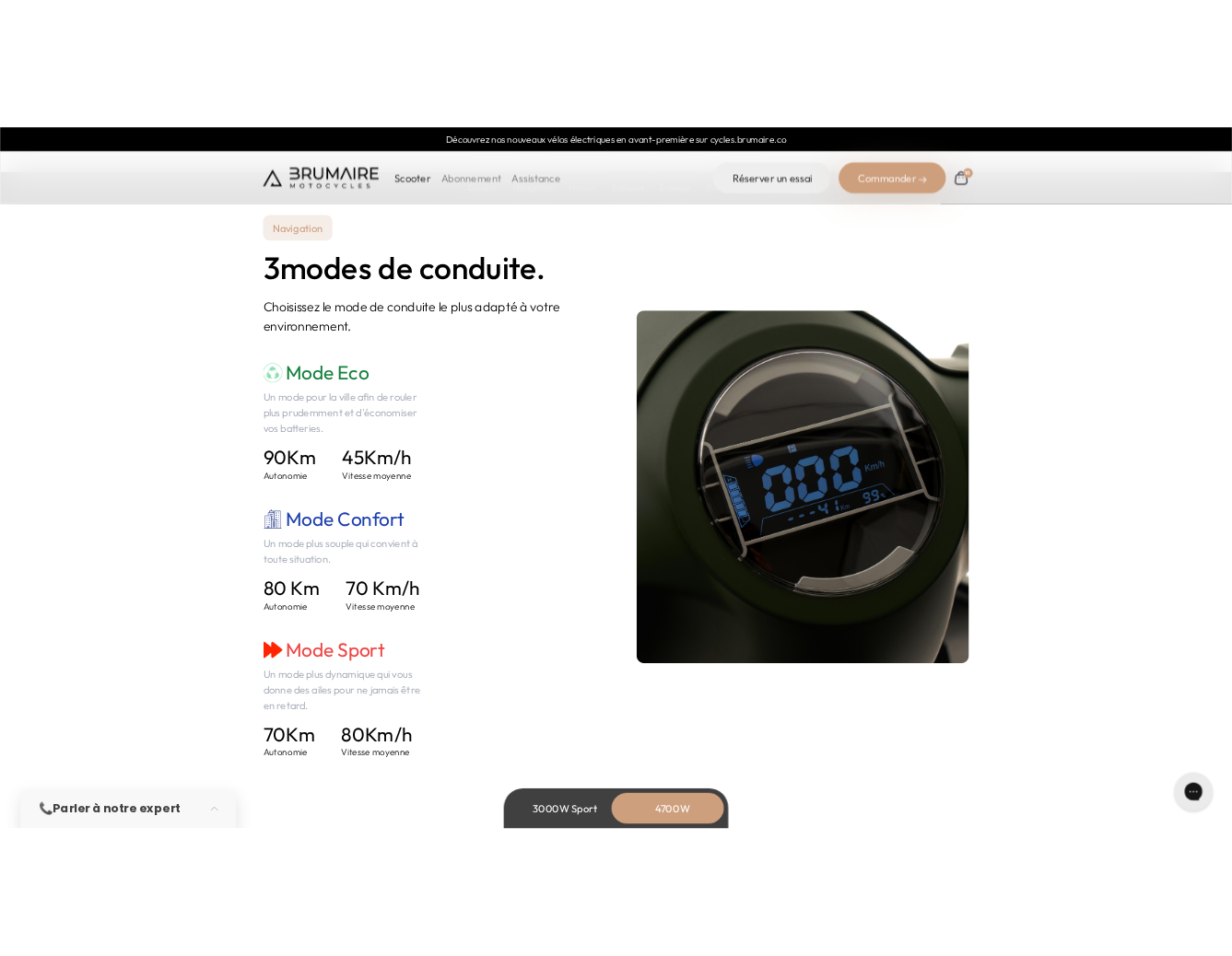scroll, scrollTop: 2458, scrollLeft: 0, axis: vertical 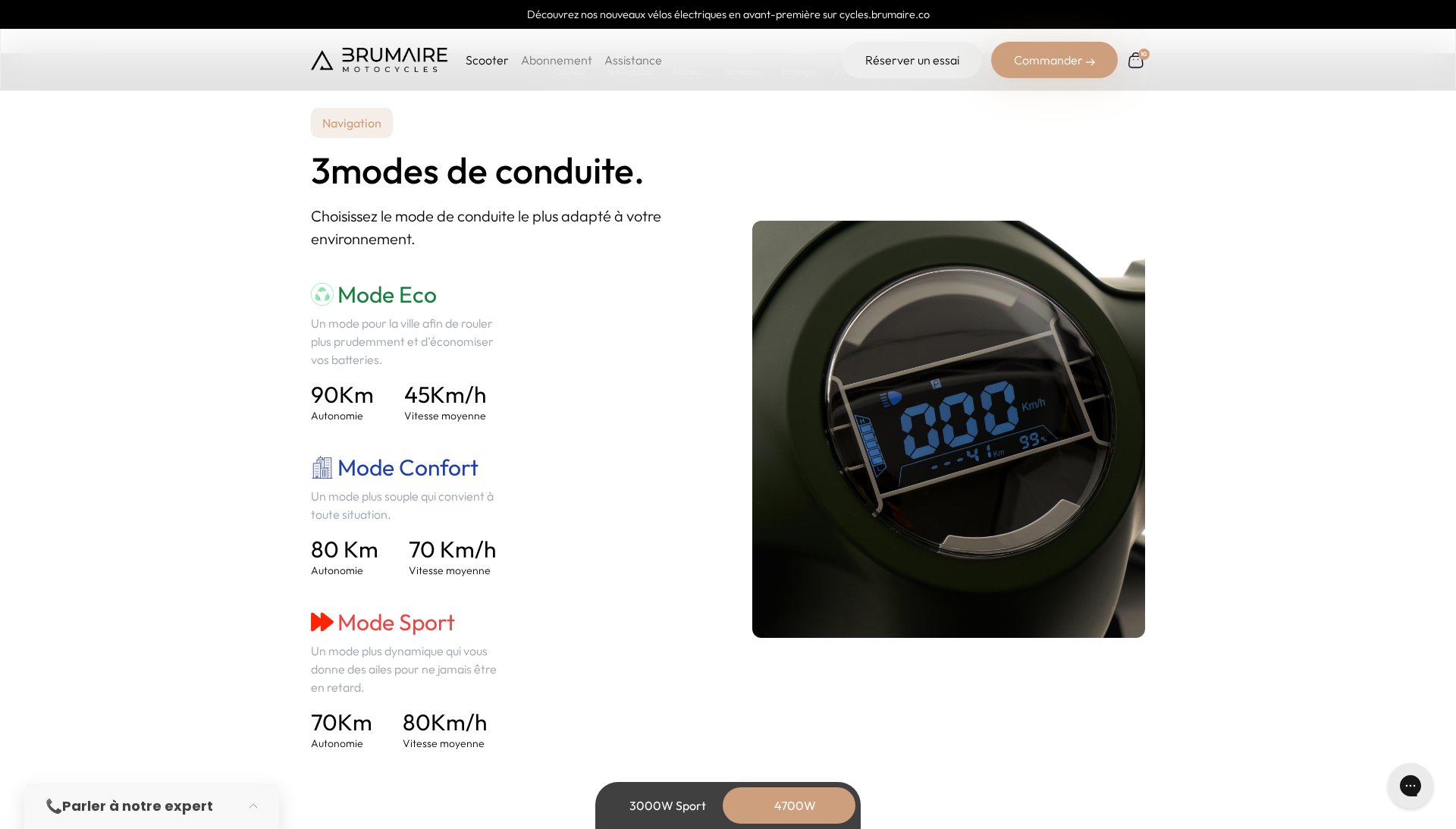 click at bounding box center [949, 429] 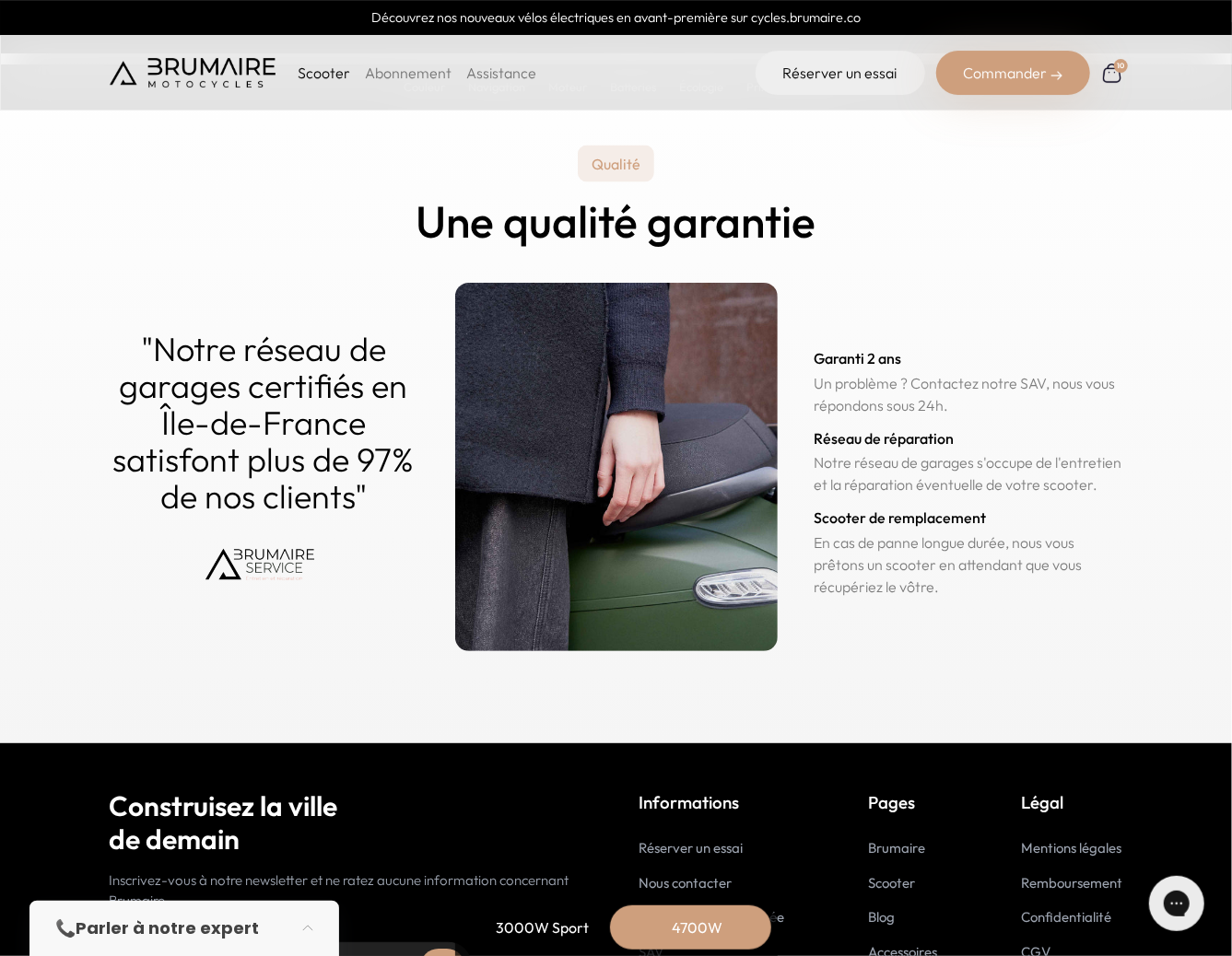 scroll, scrollTop: 9019, scrollLeft: 0, axis: vertical 